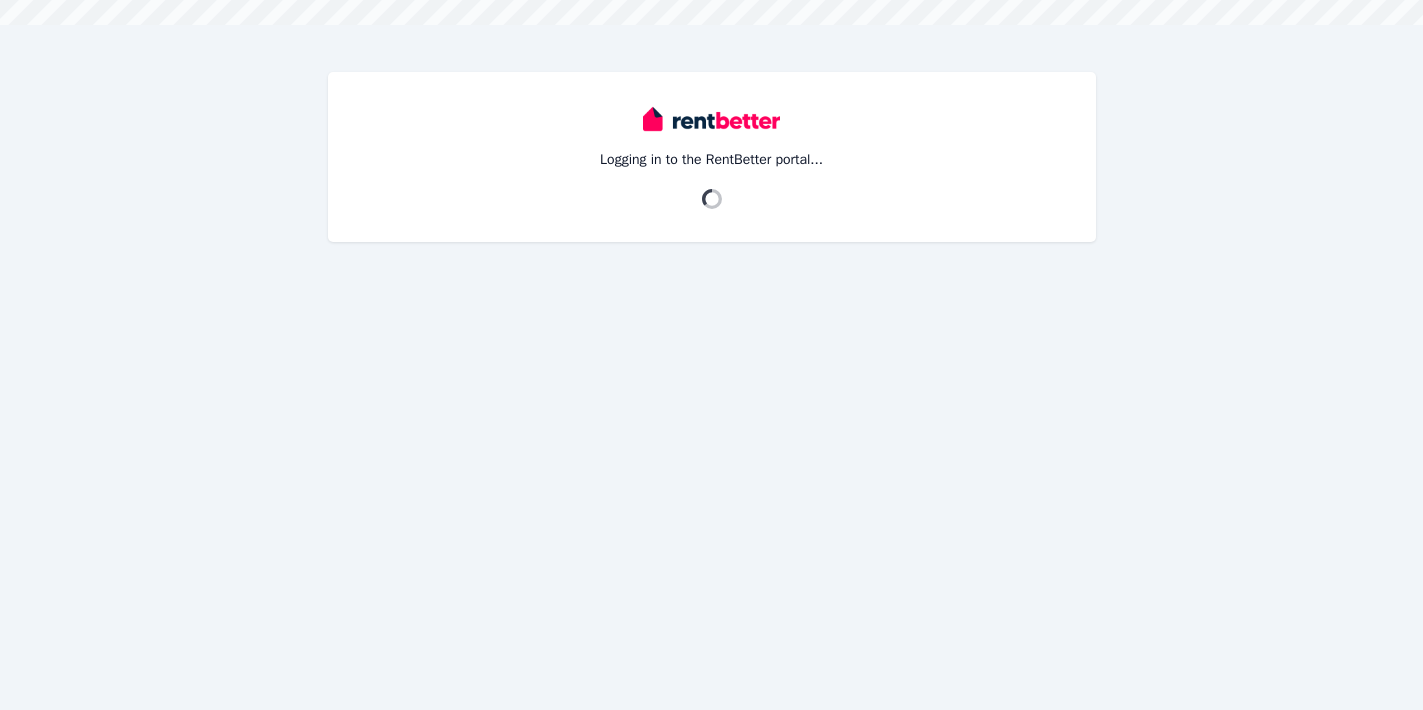 scroll, scrollTop: 0, scrollLeft: 0, axis: both 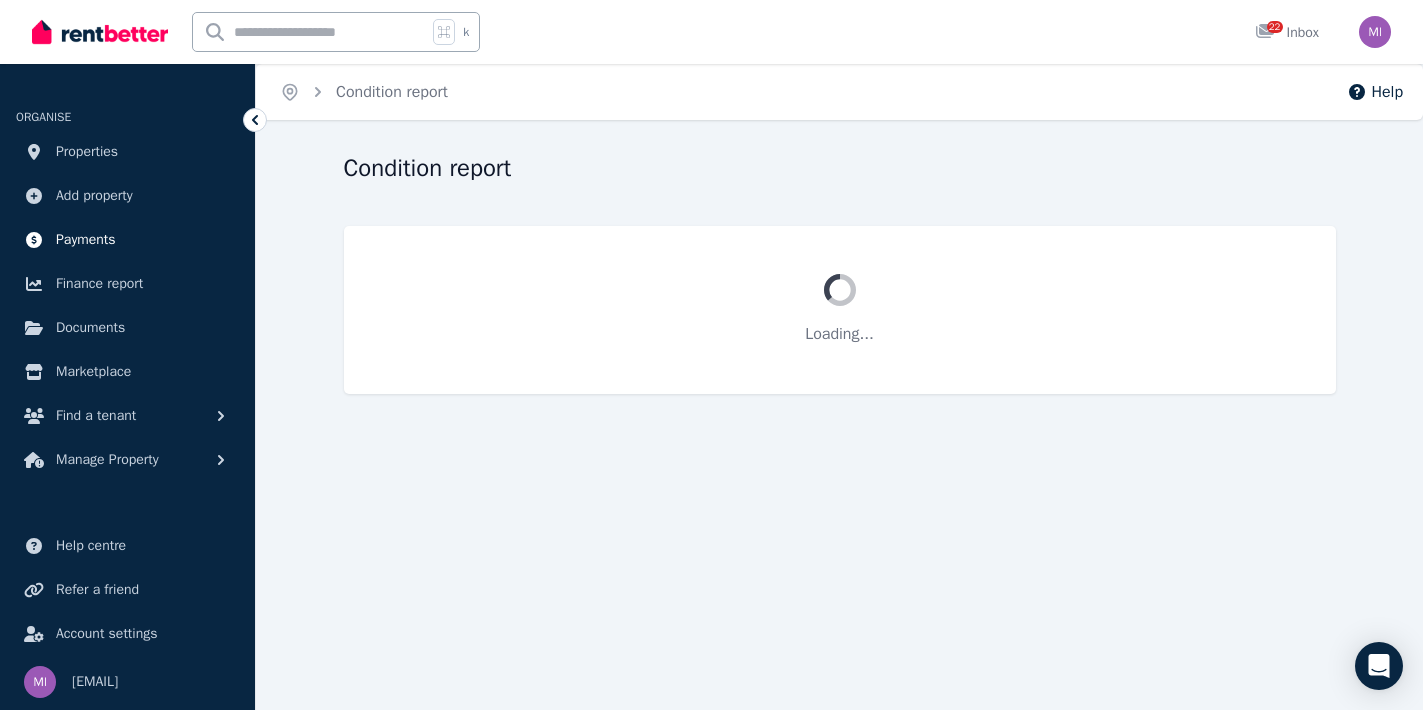 click on "Payments" at bounding box center (86, 240) 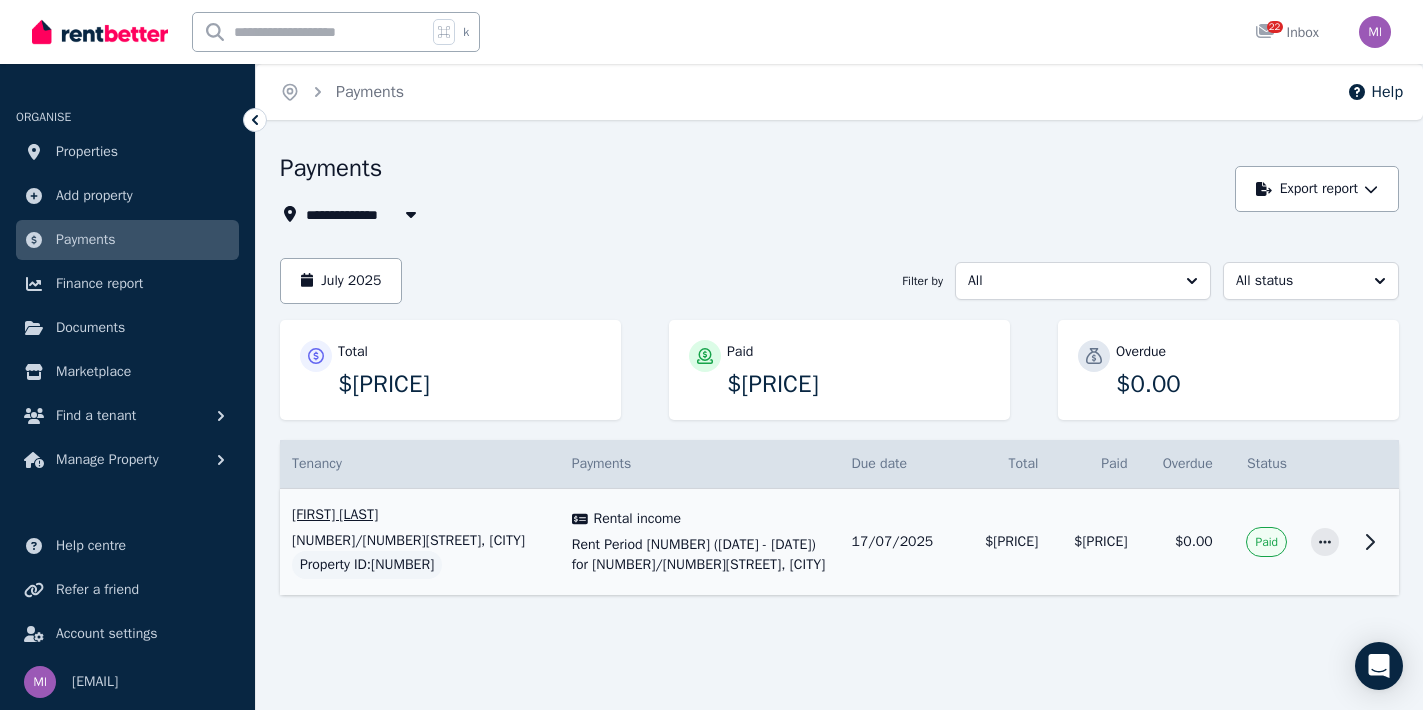 click on "17/07/2025" at bounding box center (901, 542) 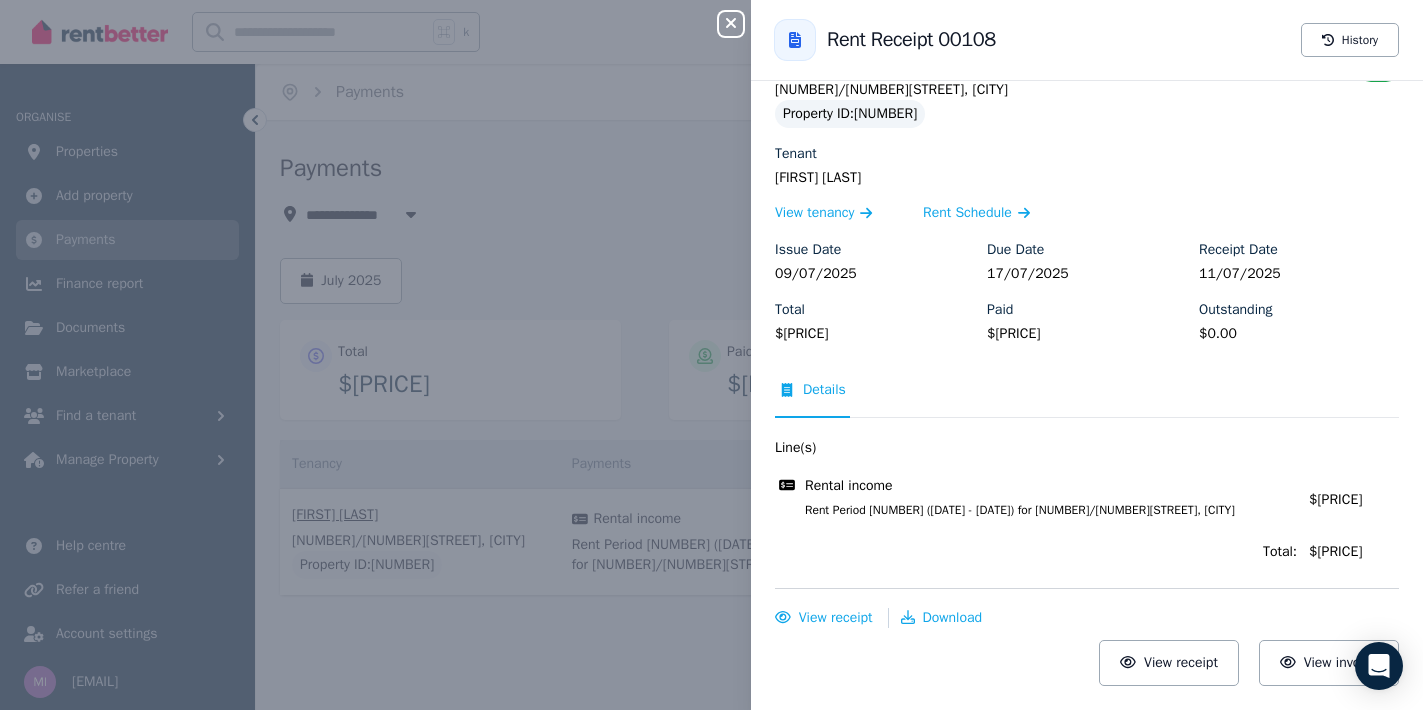 scroll, scrollTop: 0, scrollLeft: 0, axis: both 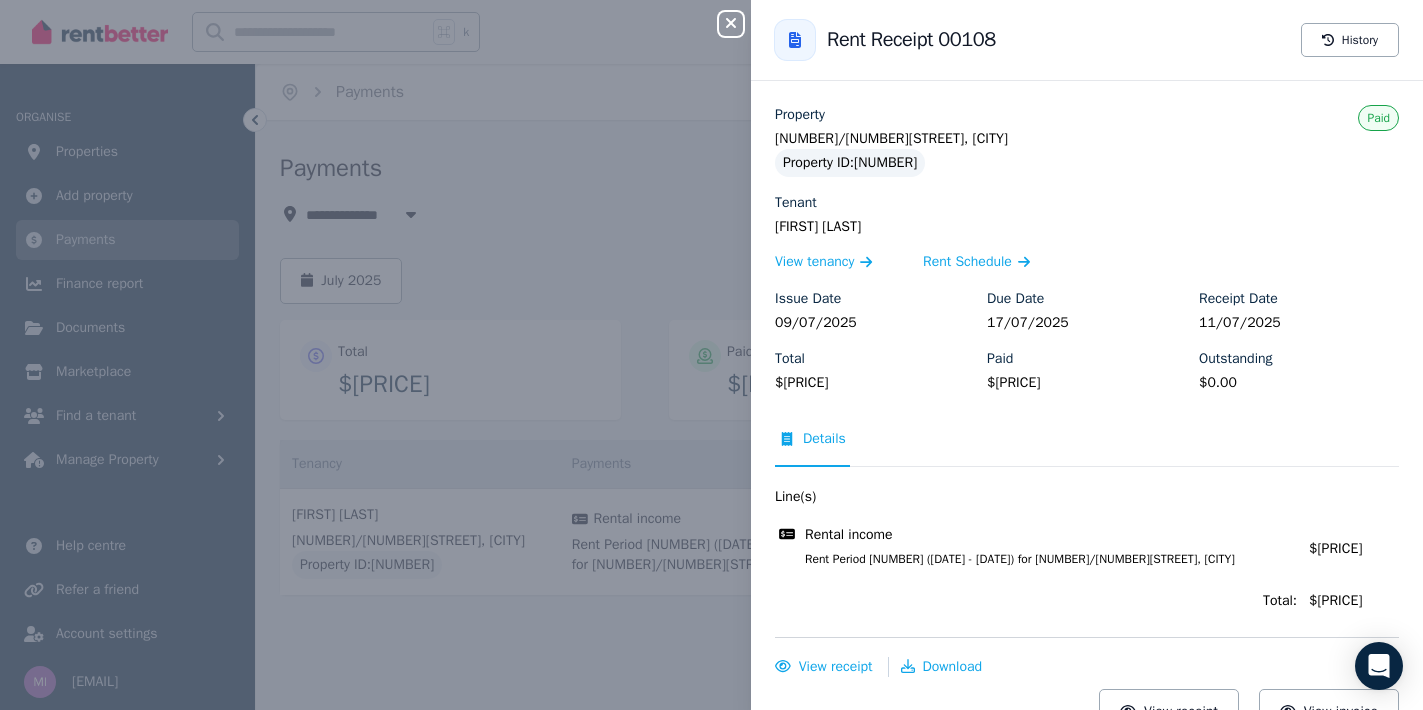 click 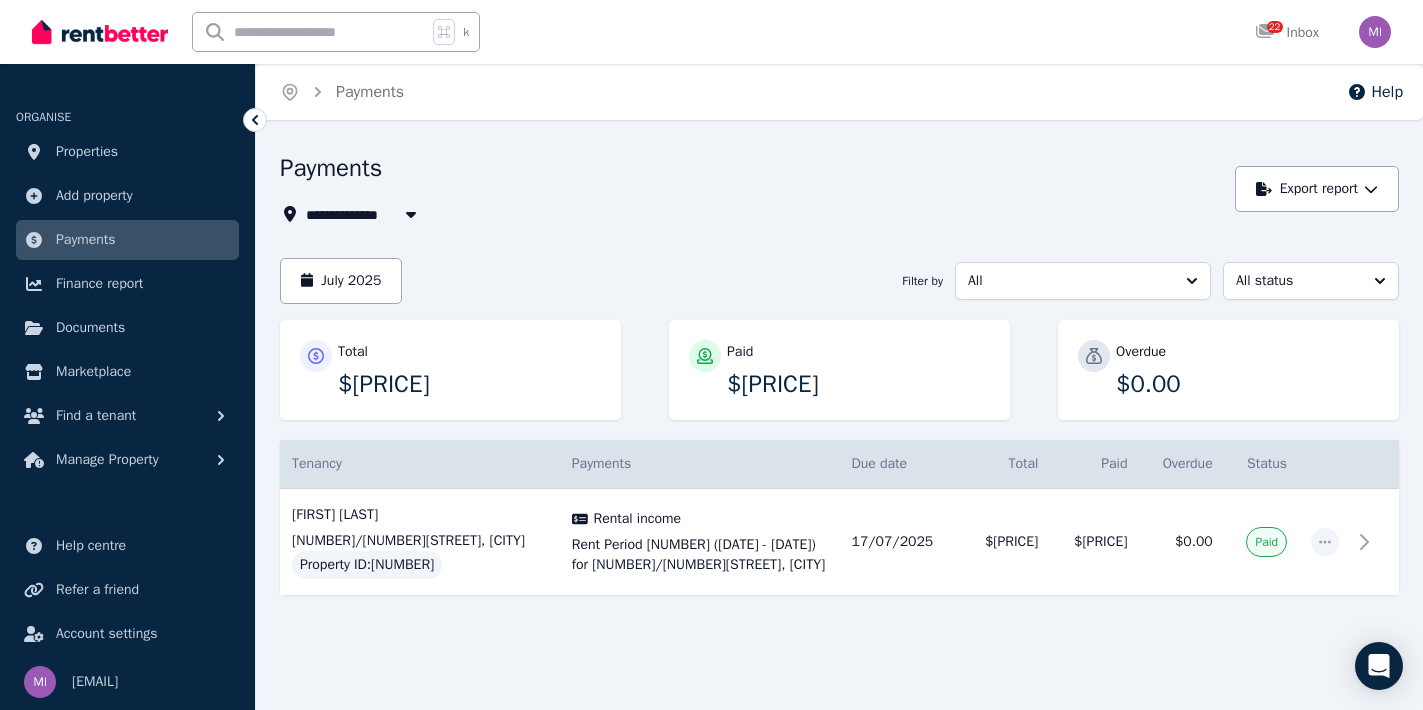 click on "Help" at bounding box center [1375, 92] 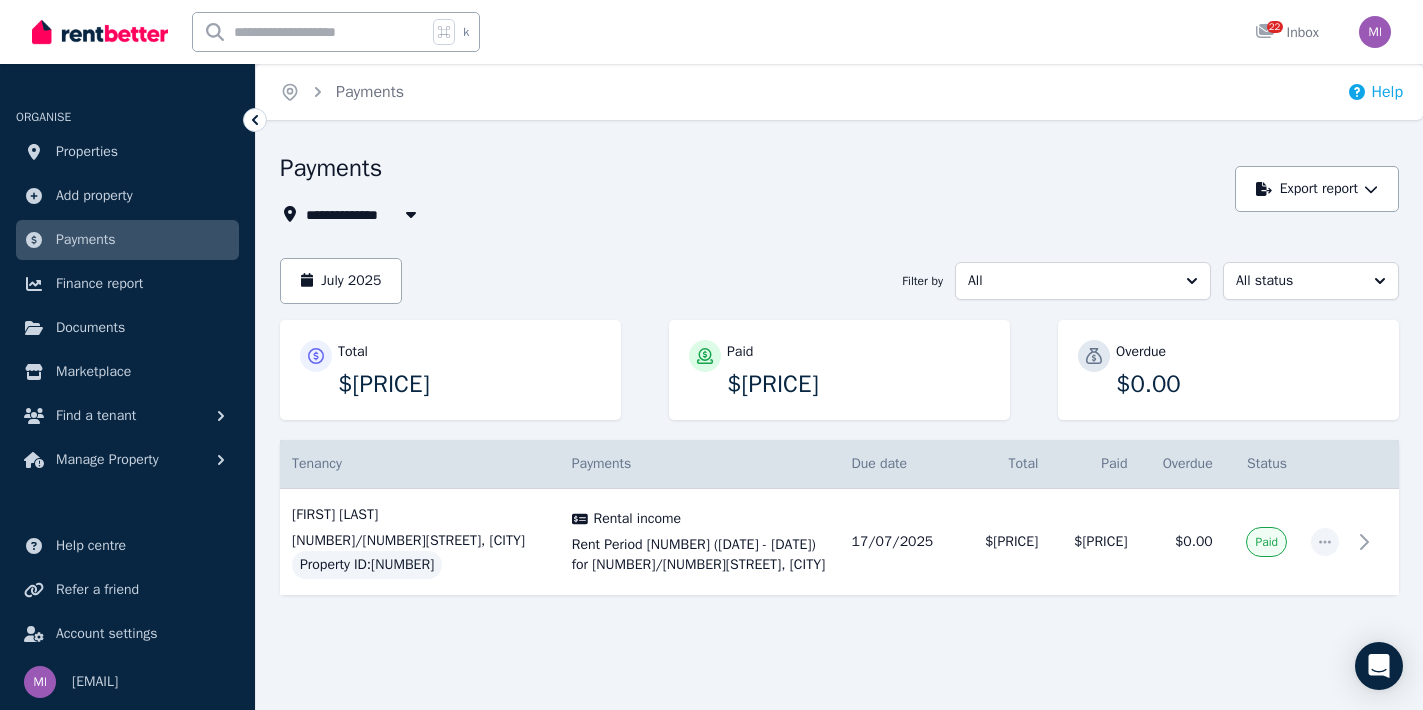 click on "Help" at bounding box center (1375, 92) 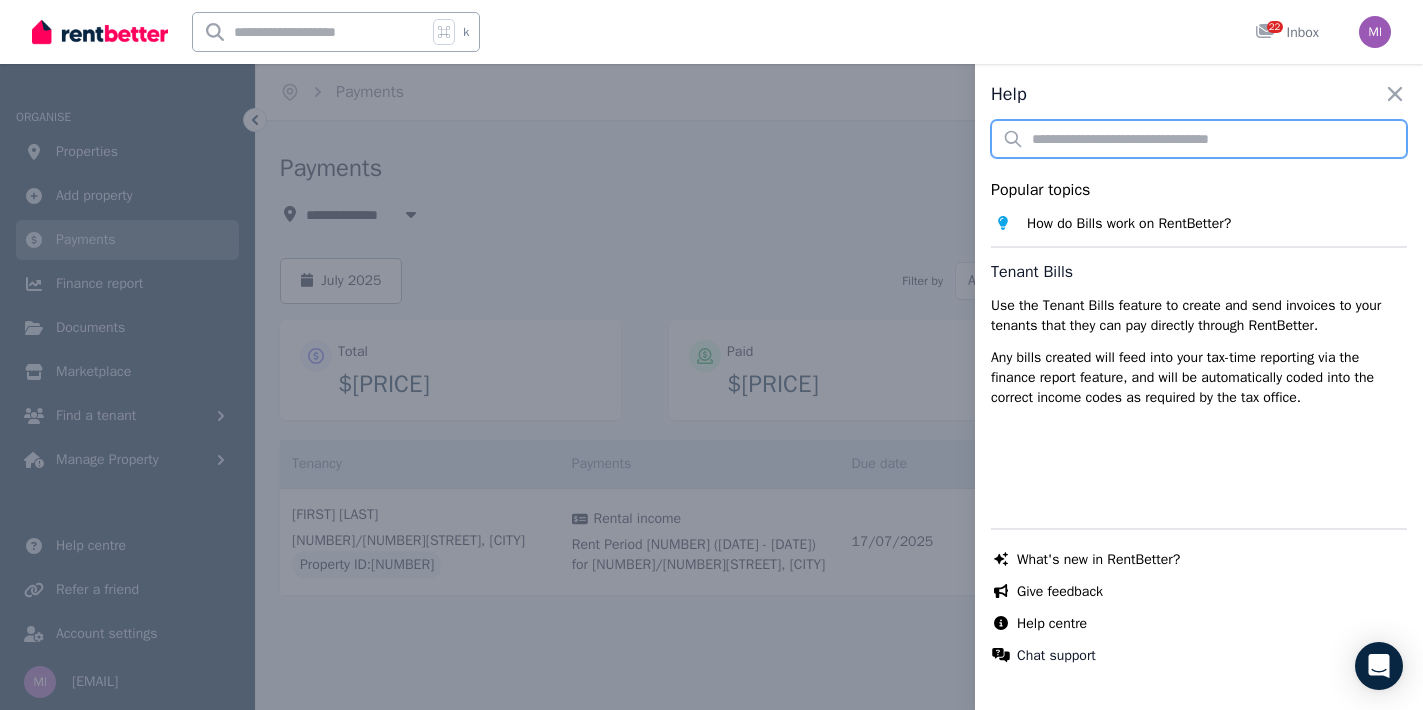 click at bounding box center [1199, 139] 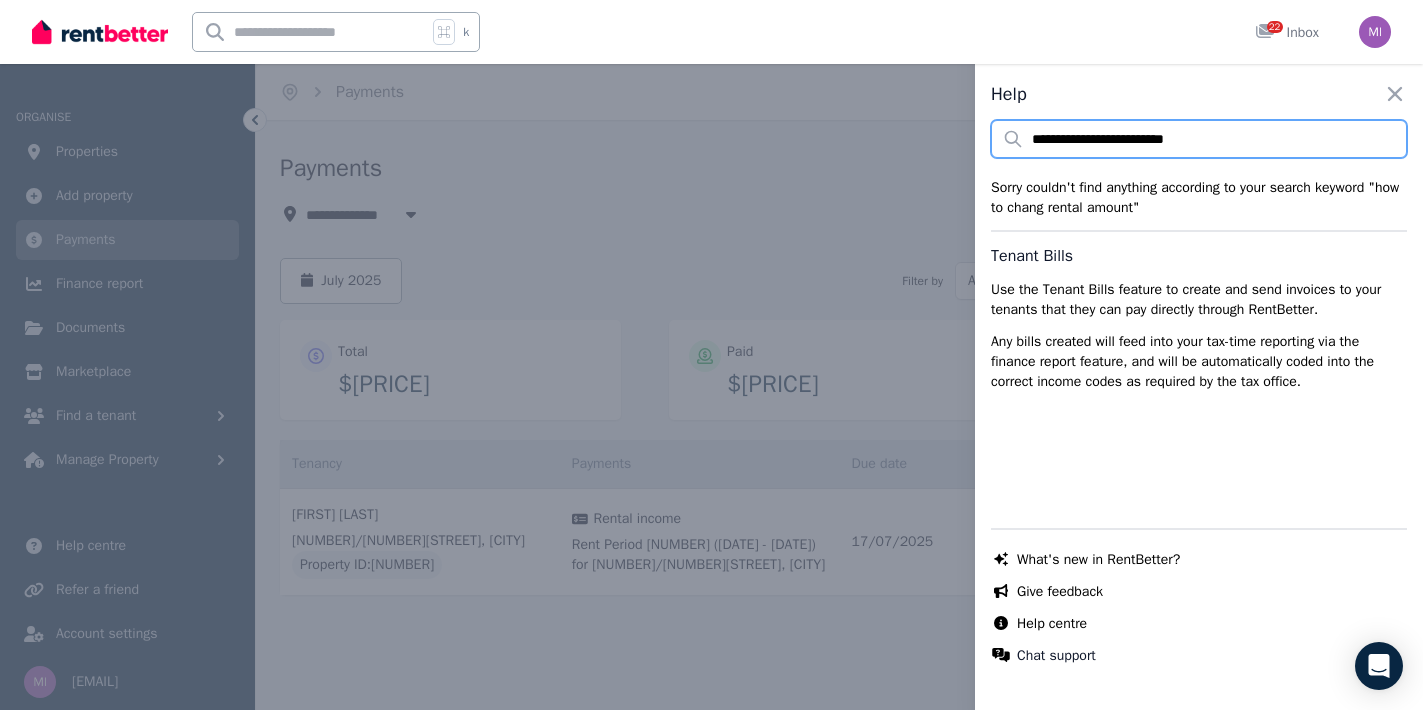 click on "**********" at bounding box center [1199, 139] 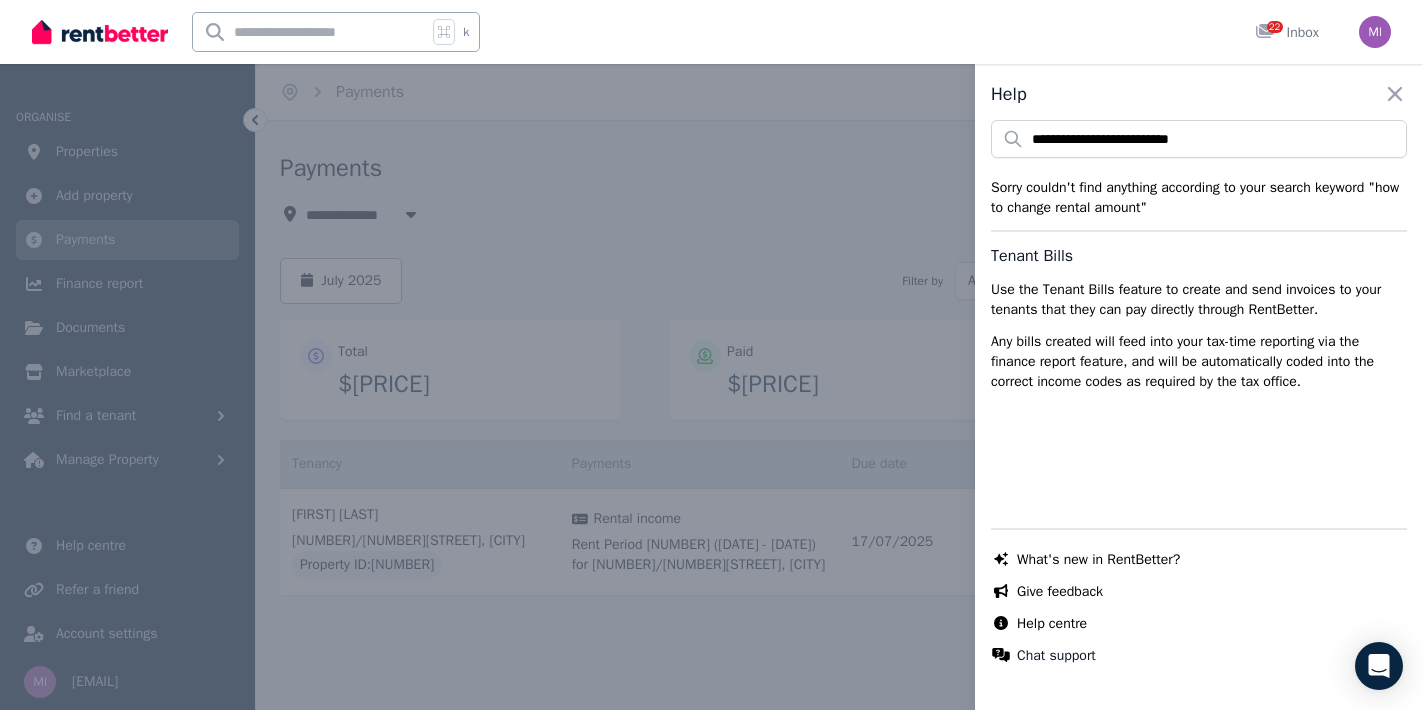 click on "Use the Tenant Bills feature to create and send invoices to your tenants that they can pay directly through RentBetter." at bounding box center (1199, 300) 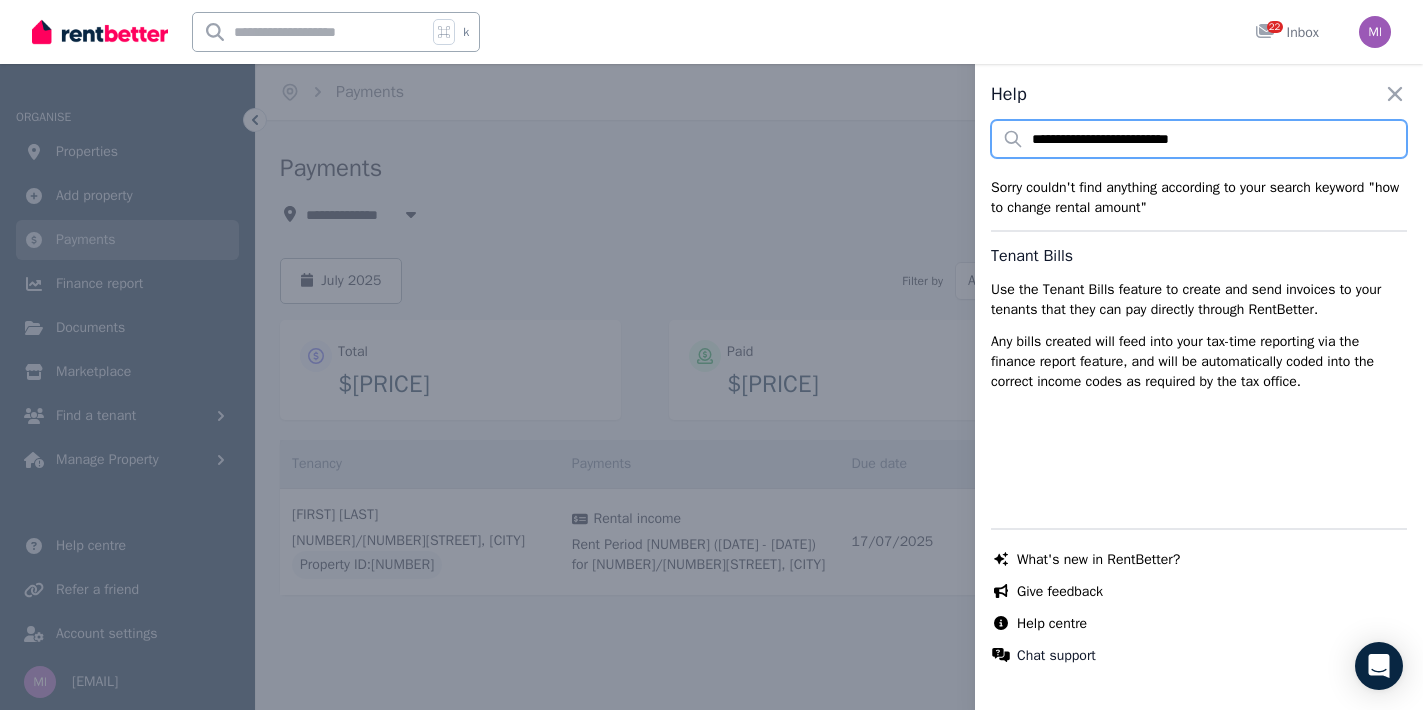 click on "**********" at bounding box center [1199, 139] 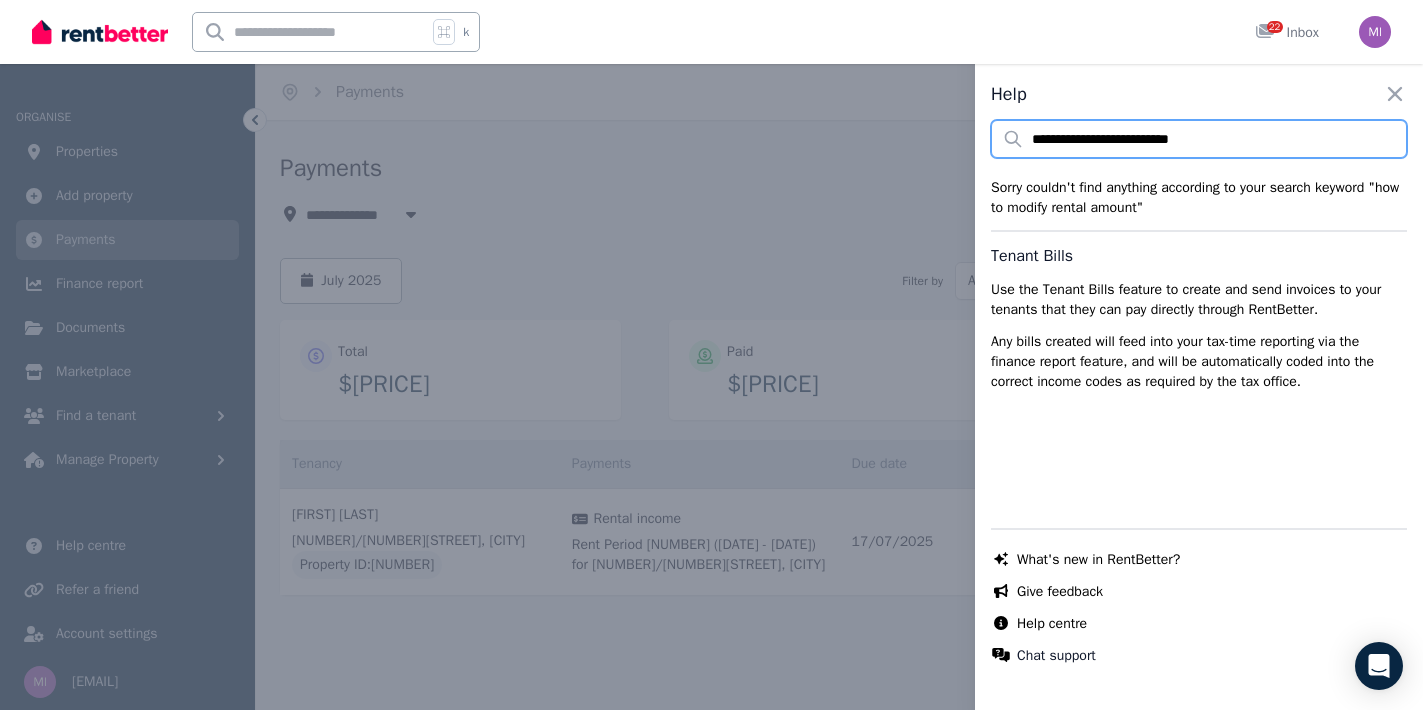 type on "**********" 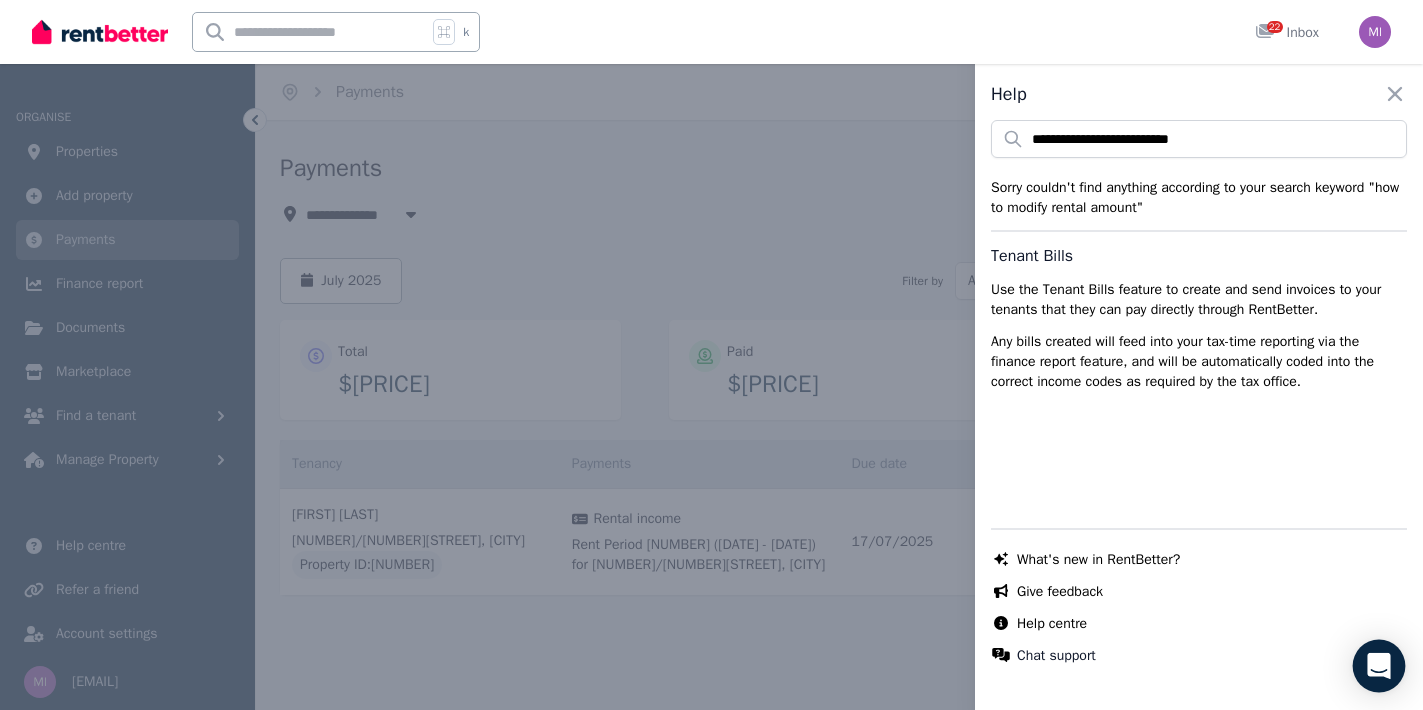 click 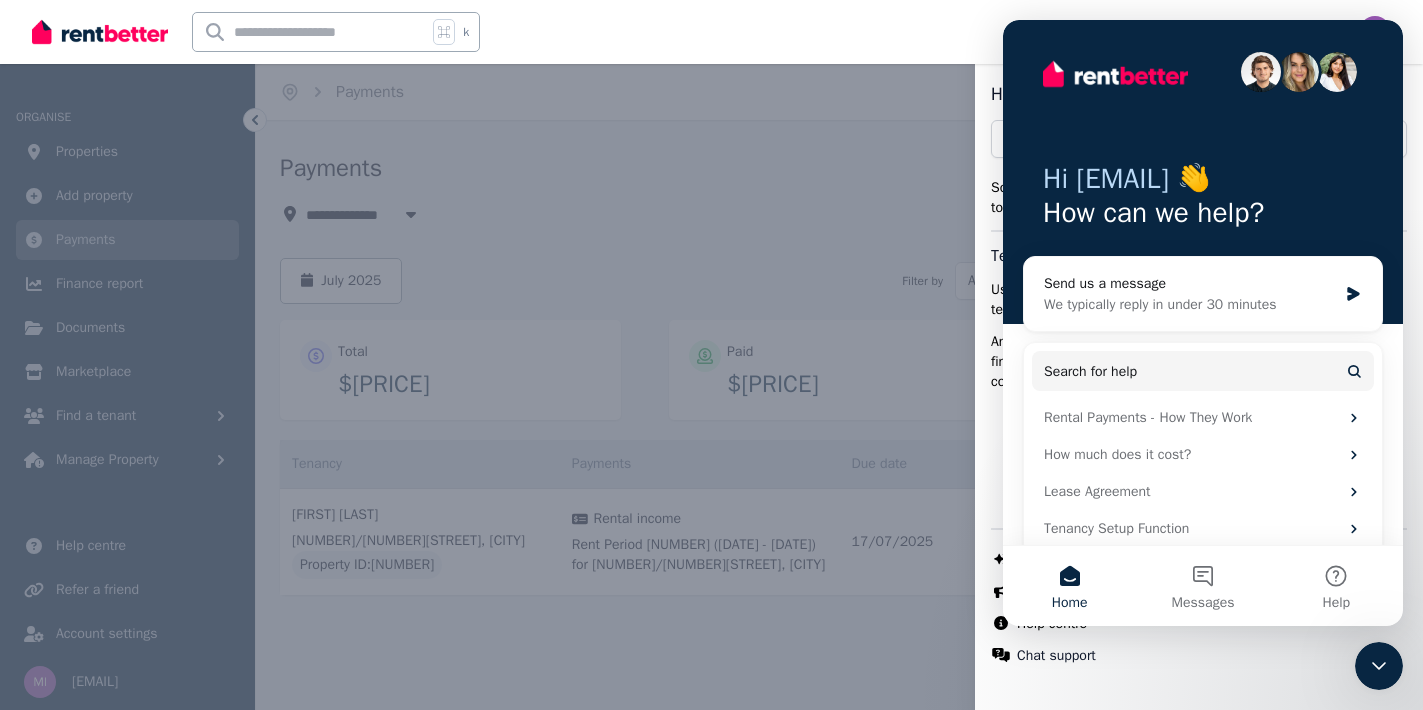 scroll, scrollTop: 0, scrollLeft: 0, axis: both 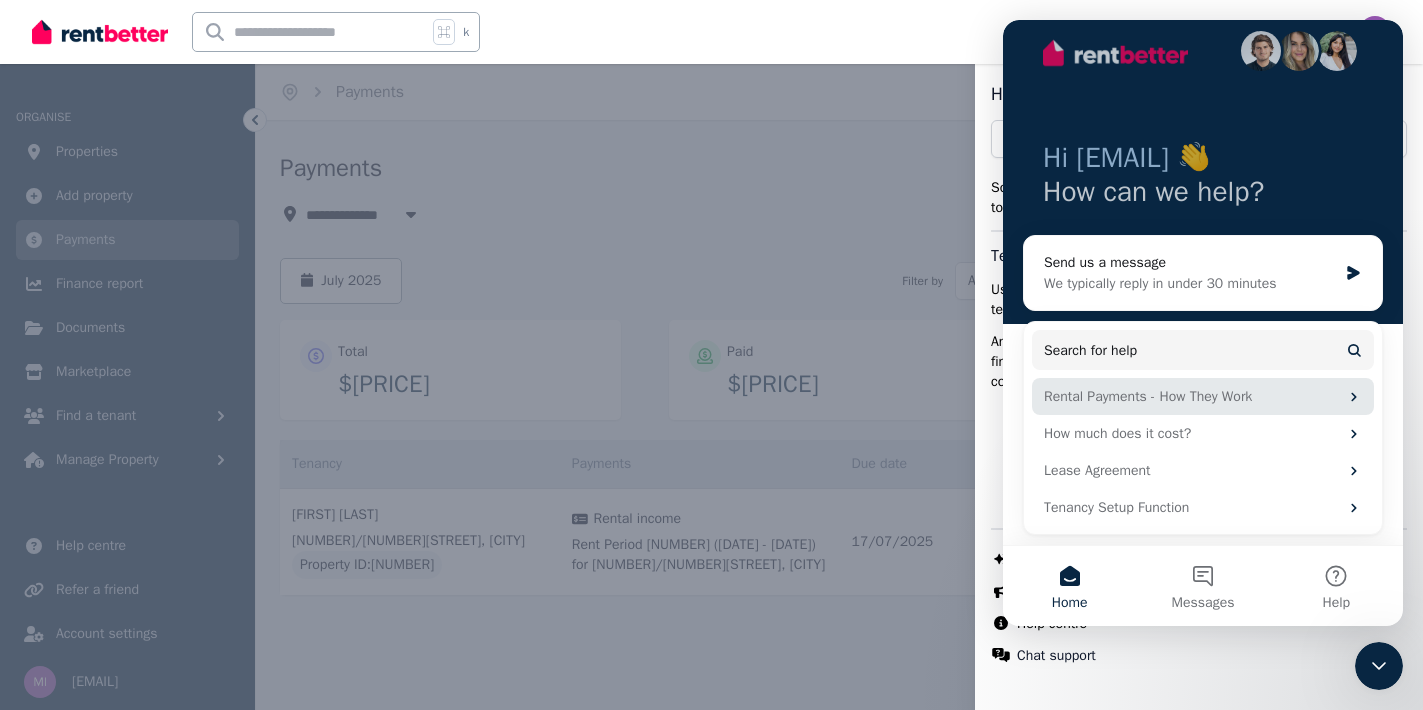 click on "Rental Payments - How They Work" at bounding box center (1191, 396) 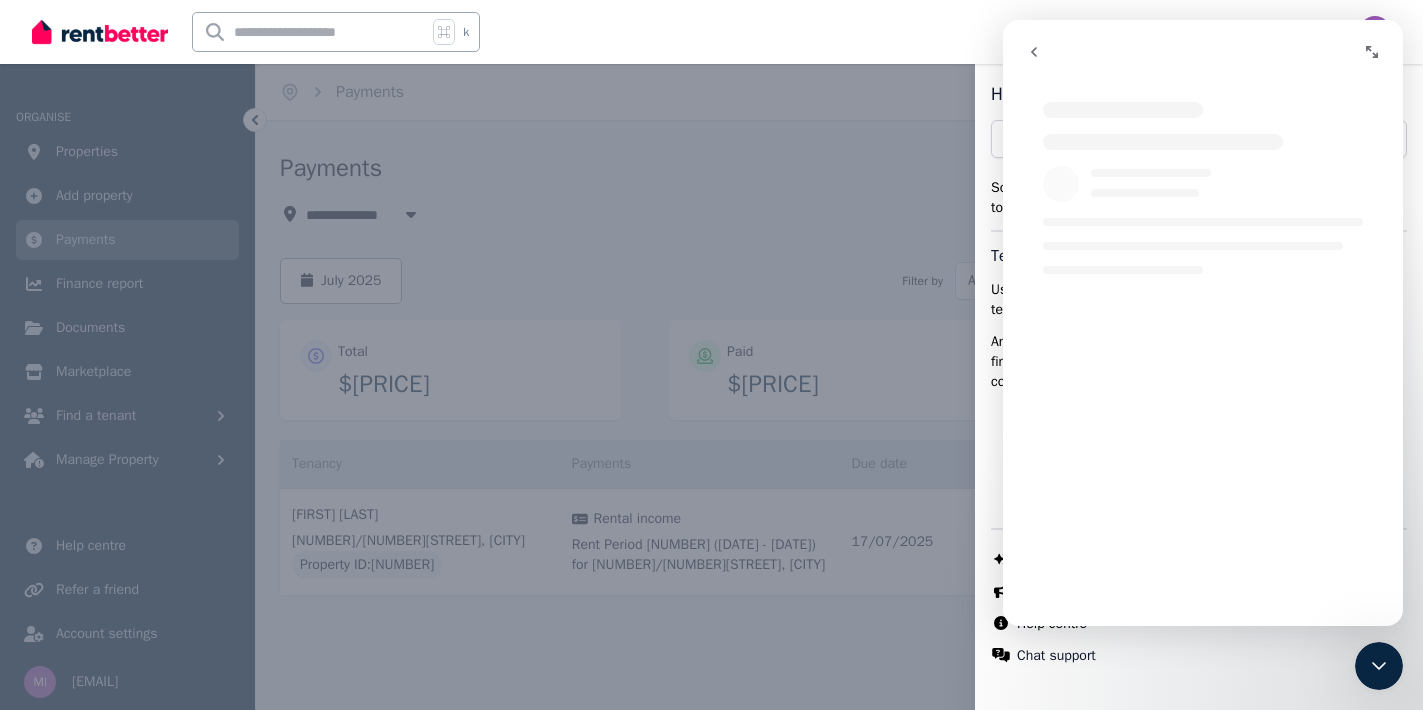 scroll, scrollTop: 0, scrollLeft: 0, axis: both 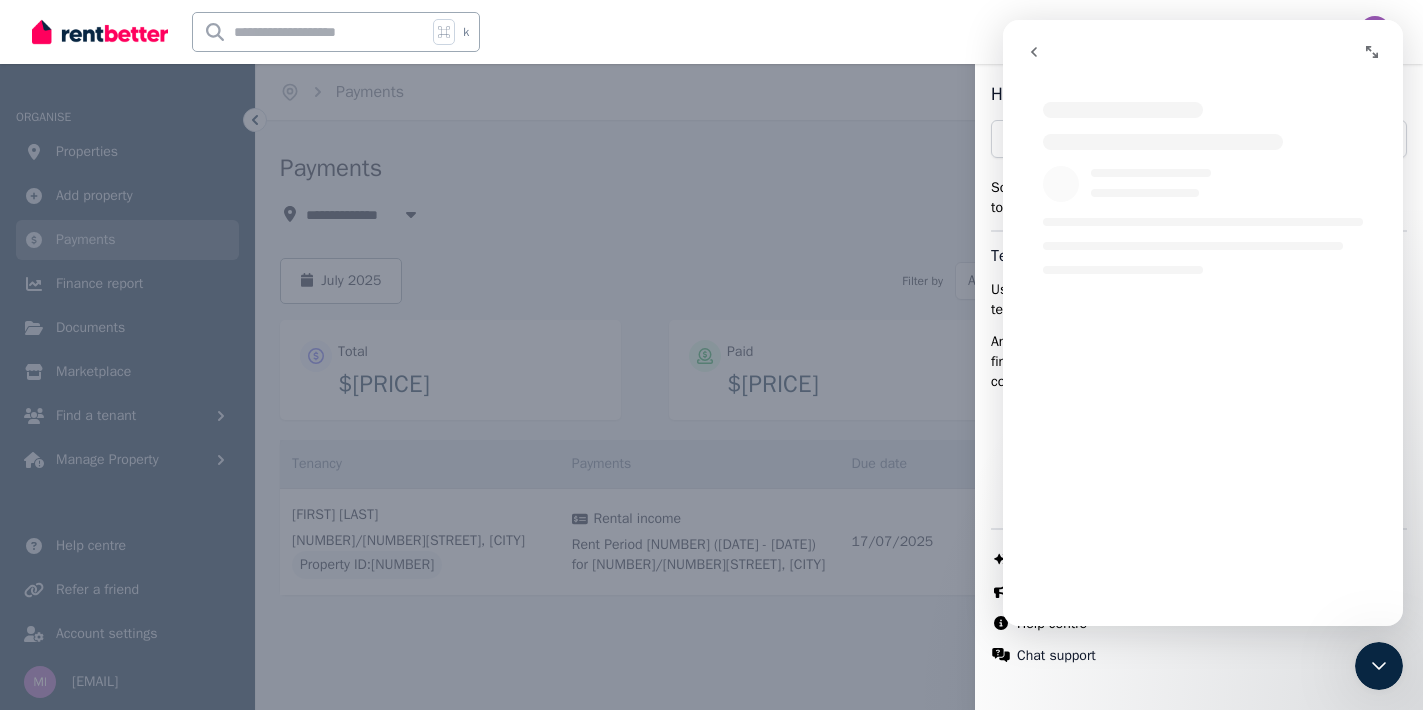 click 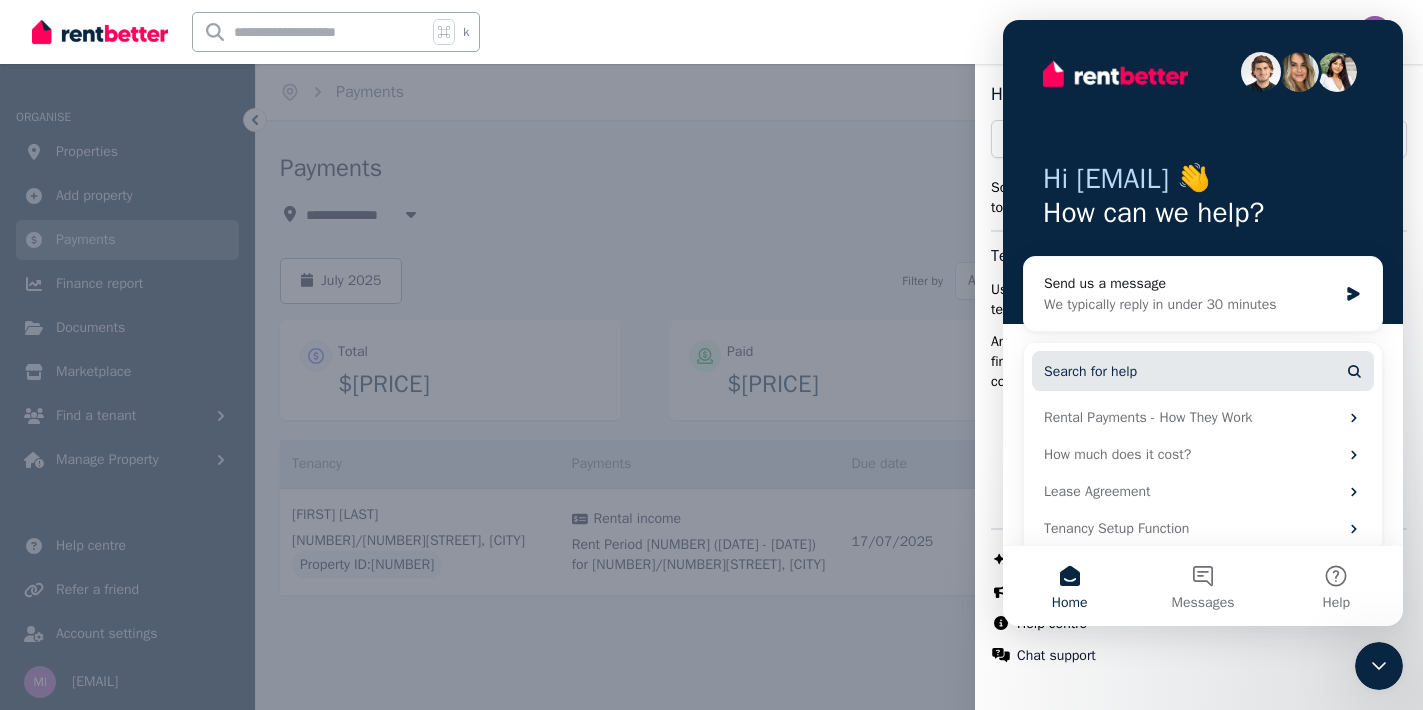 click on "Search for help" at bounding box center (1090, 371) 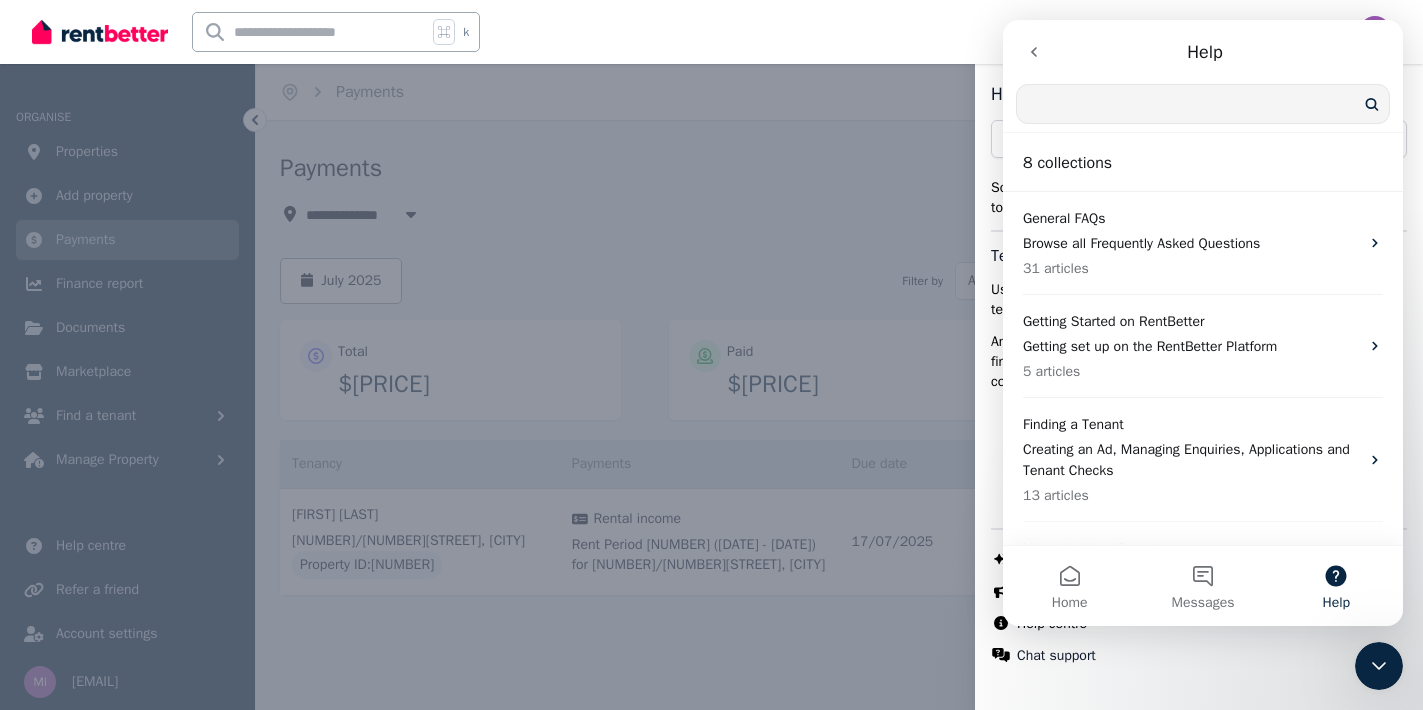 scroll, scrollTop: 0, scrollLeft: 0, axis: both 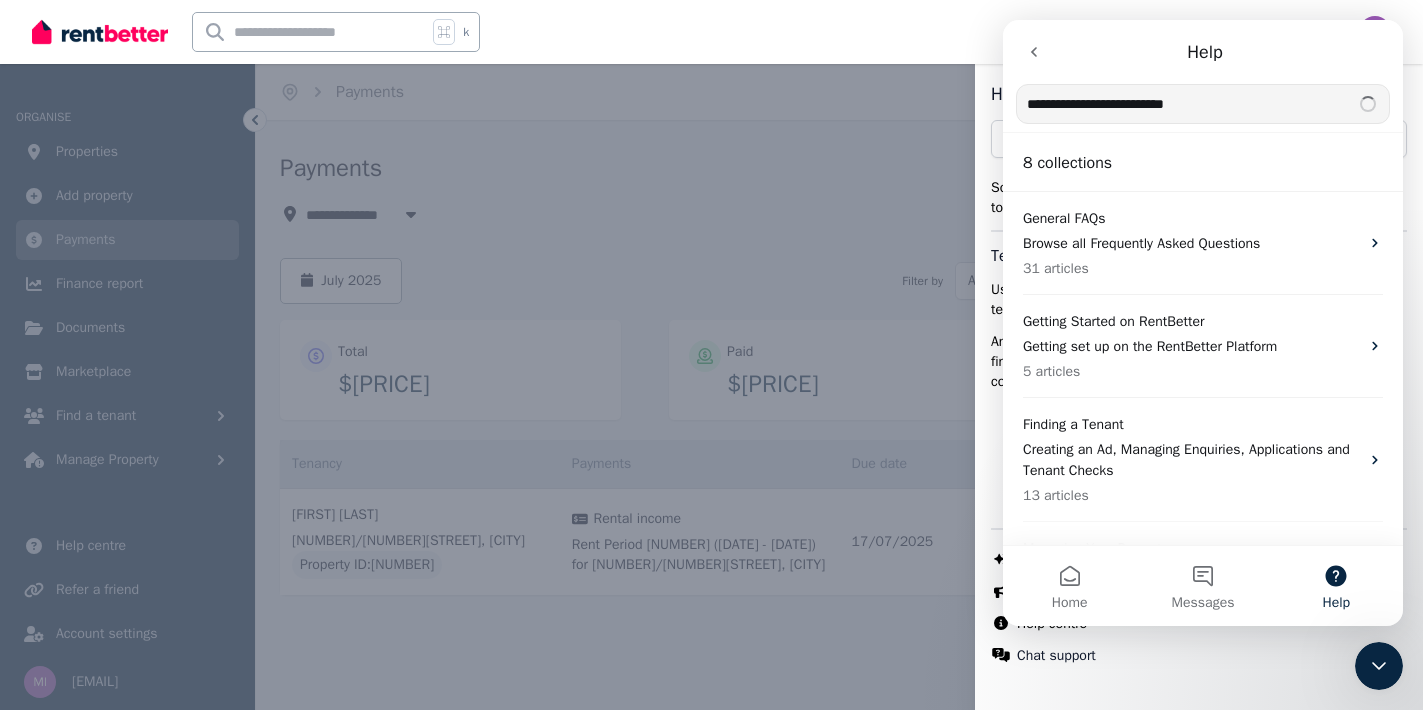 type on "**********" 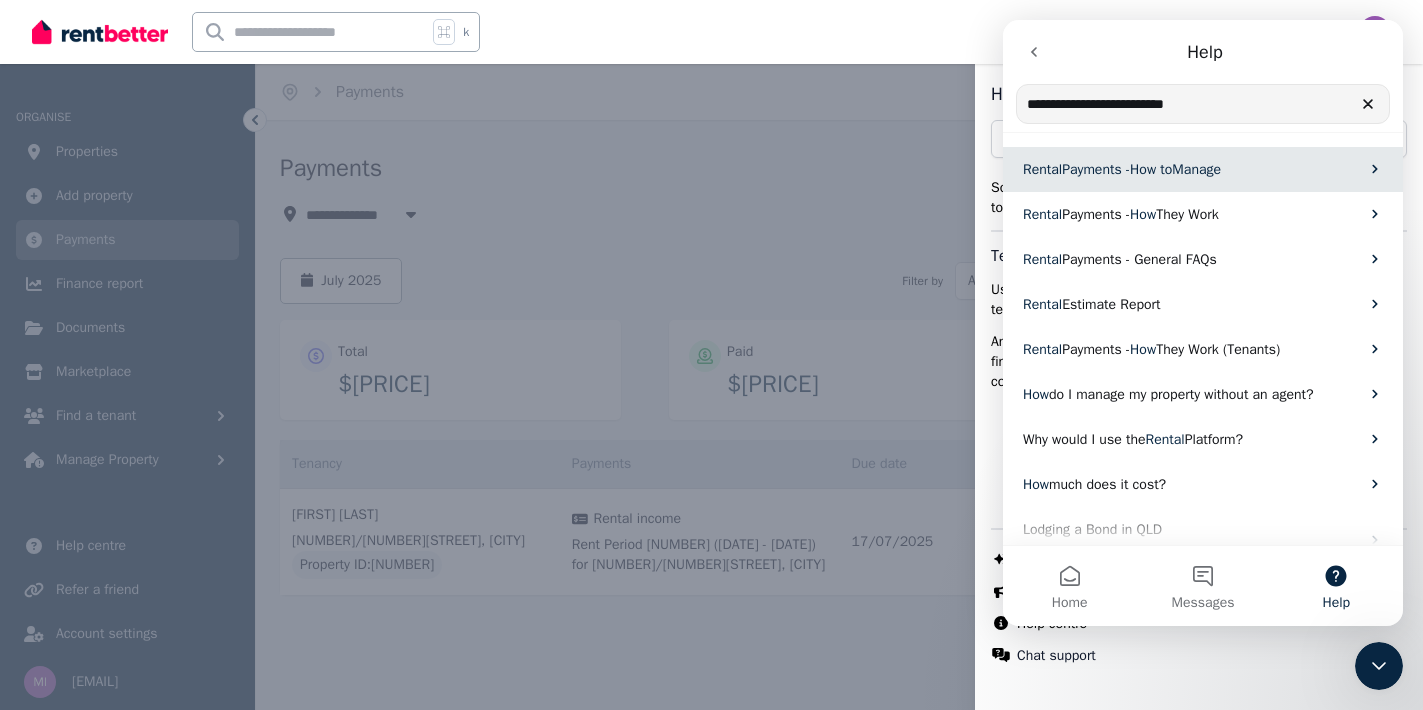 click on "Rental  Payments -  How   to  Manage" at bounding box center [1203, 169] 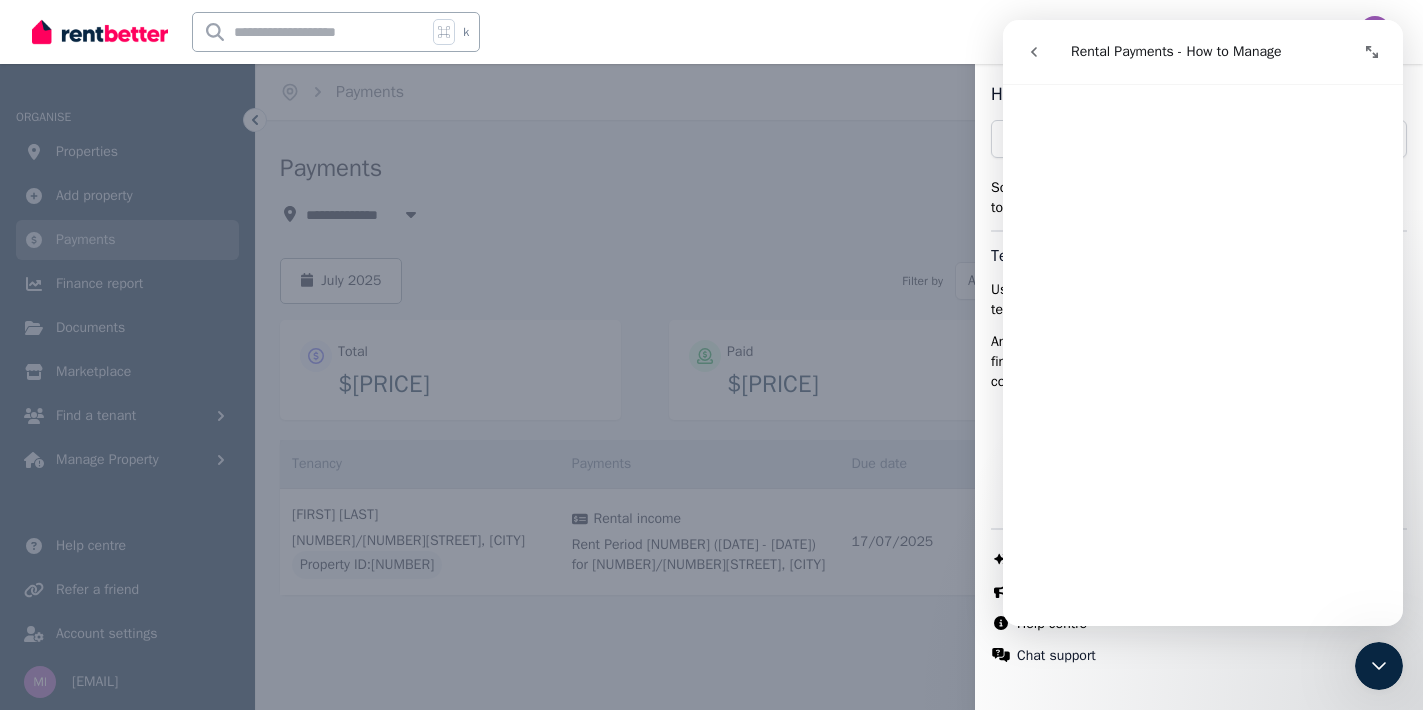 scroll, scrollTop: 3676, scrollLeft: 0, axis: vertical 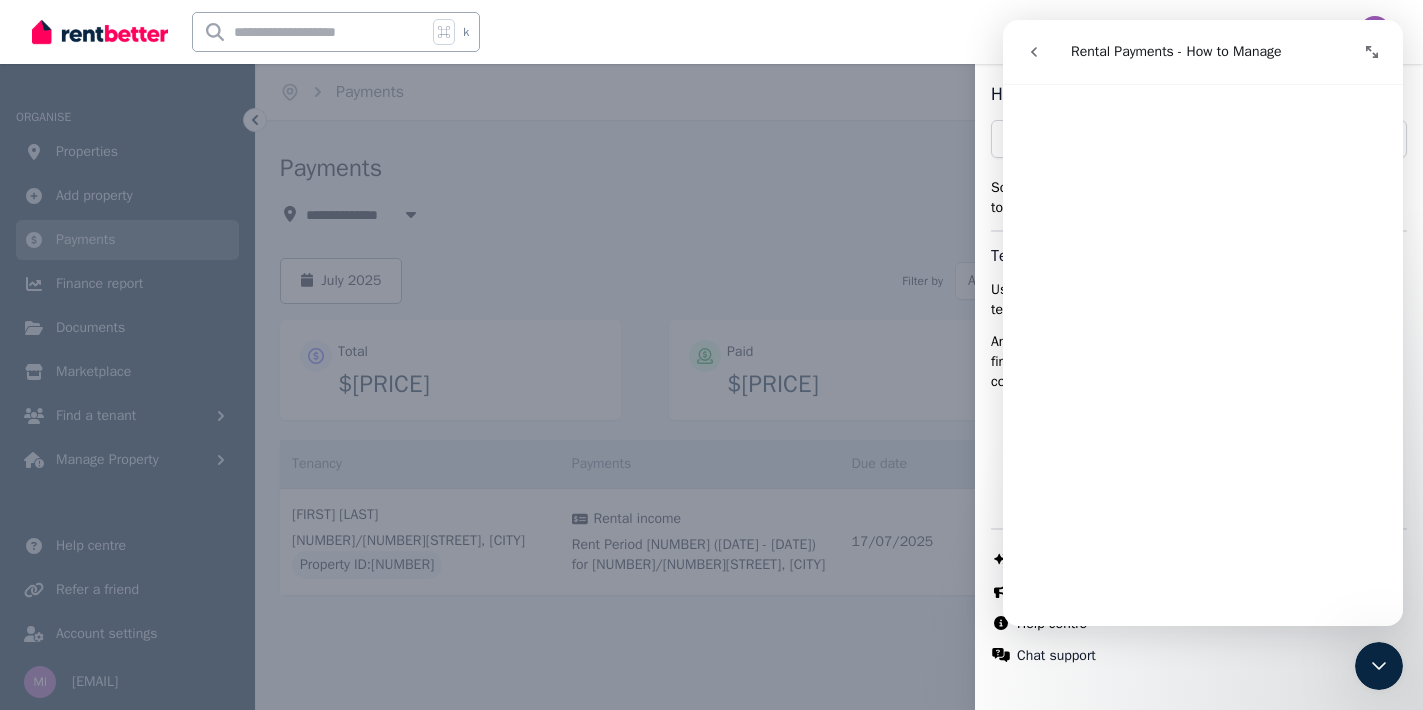 click on "**********" at bounding box center [711, 355] 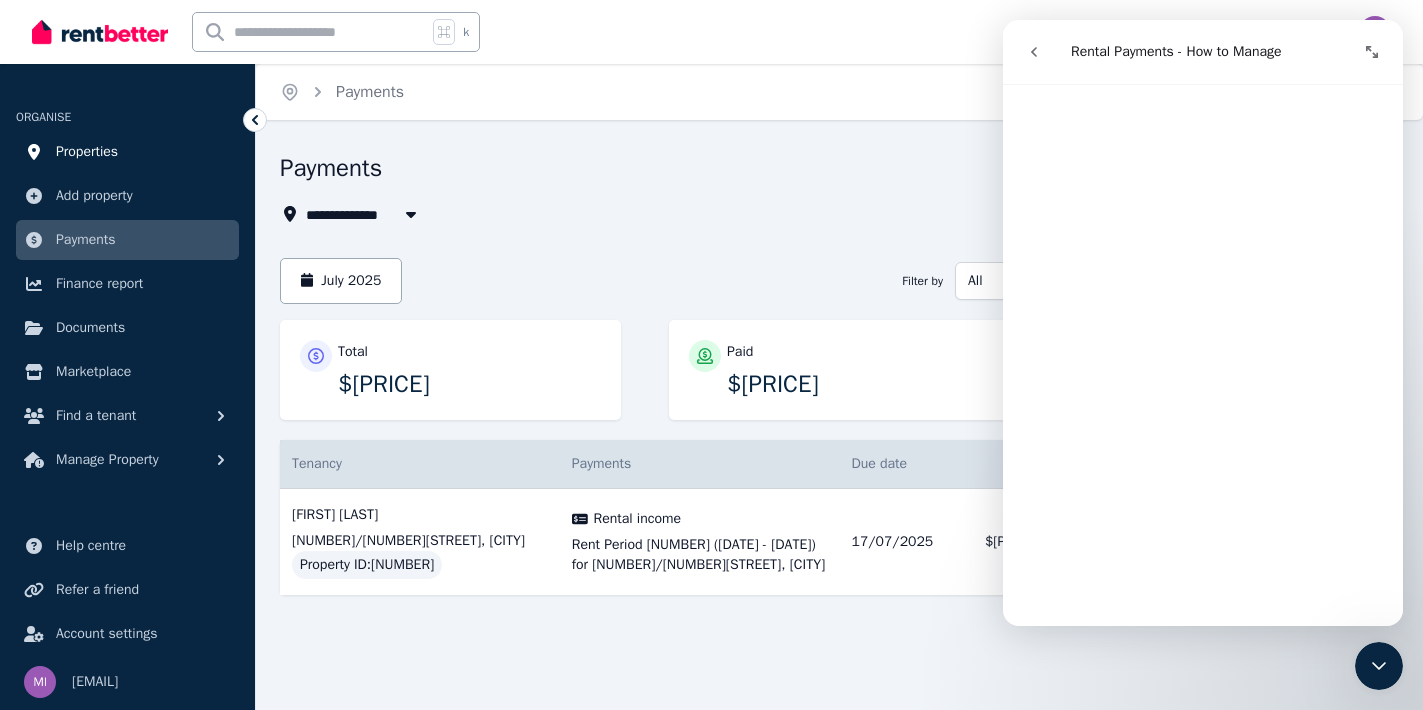 click on "Properties" at bounding box center (87, 152) 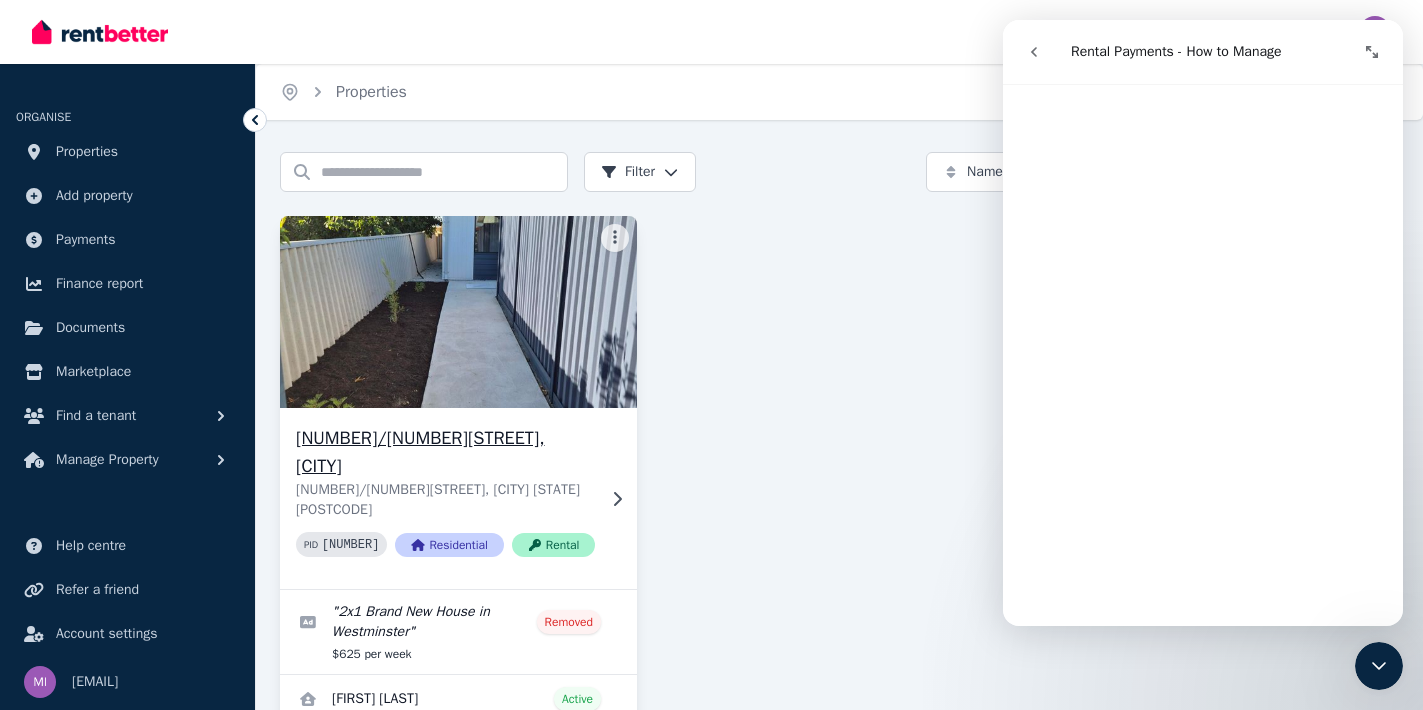 click at bounding box center [458, 312] 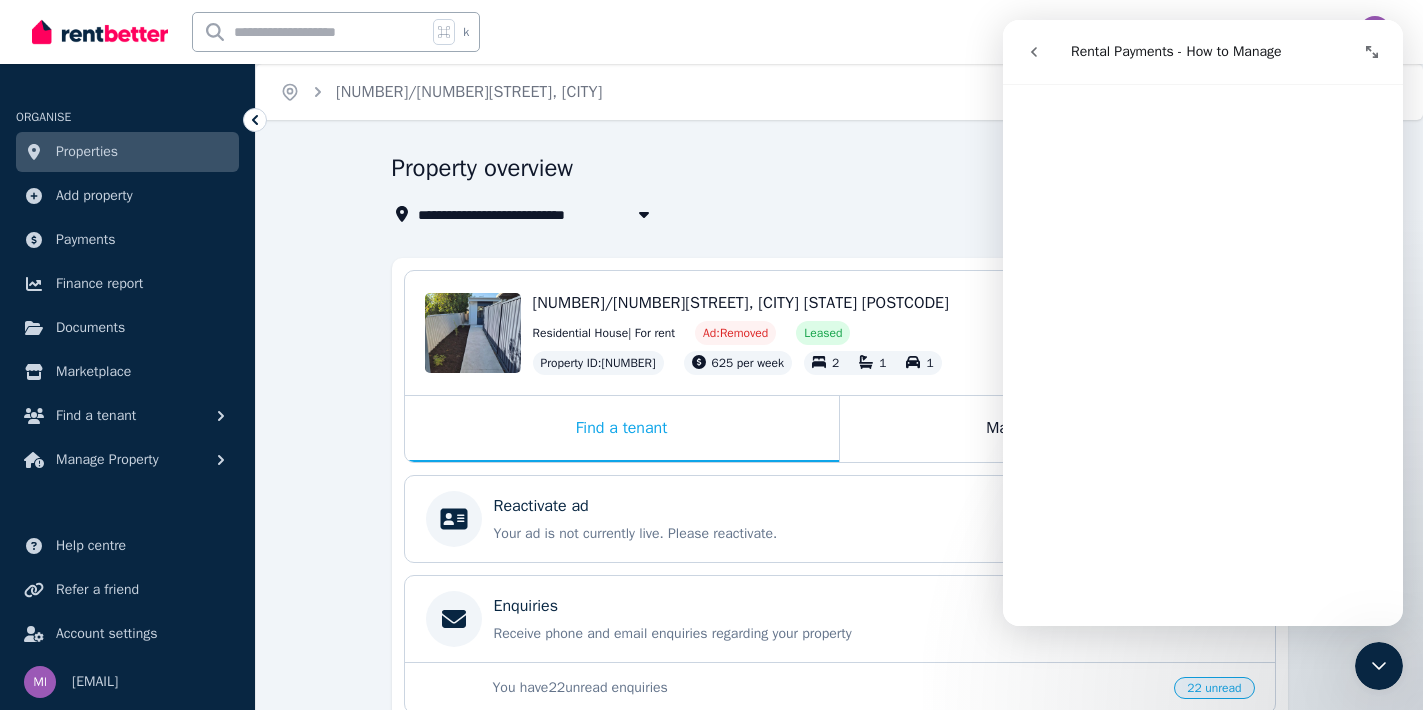 click 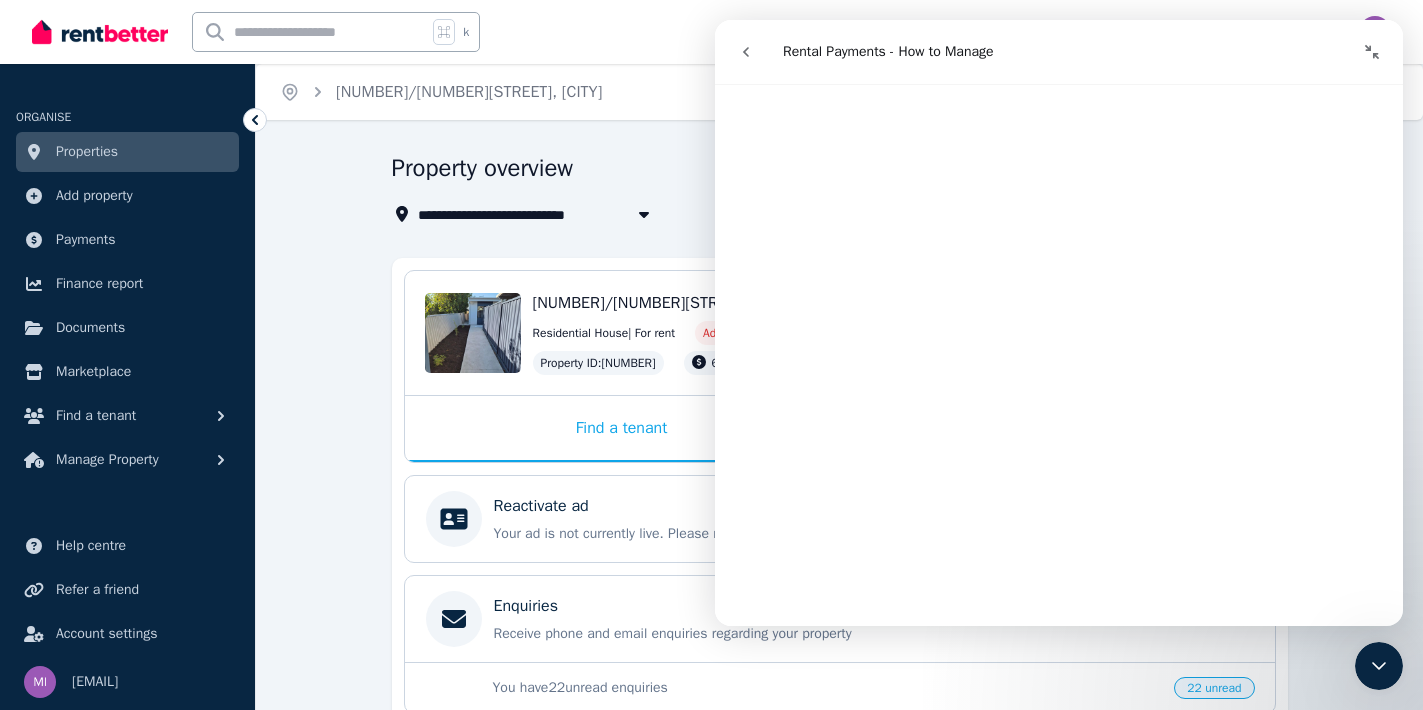 click 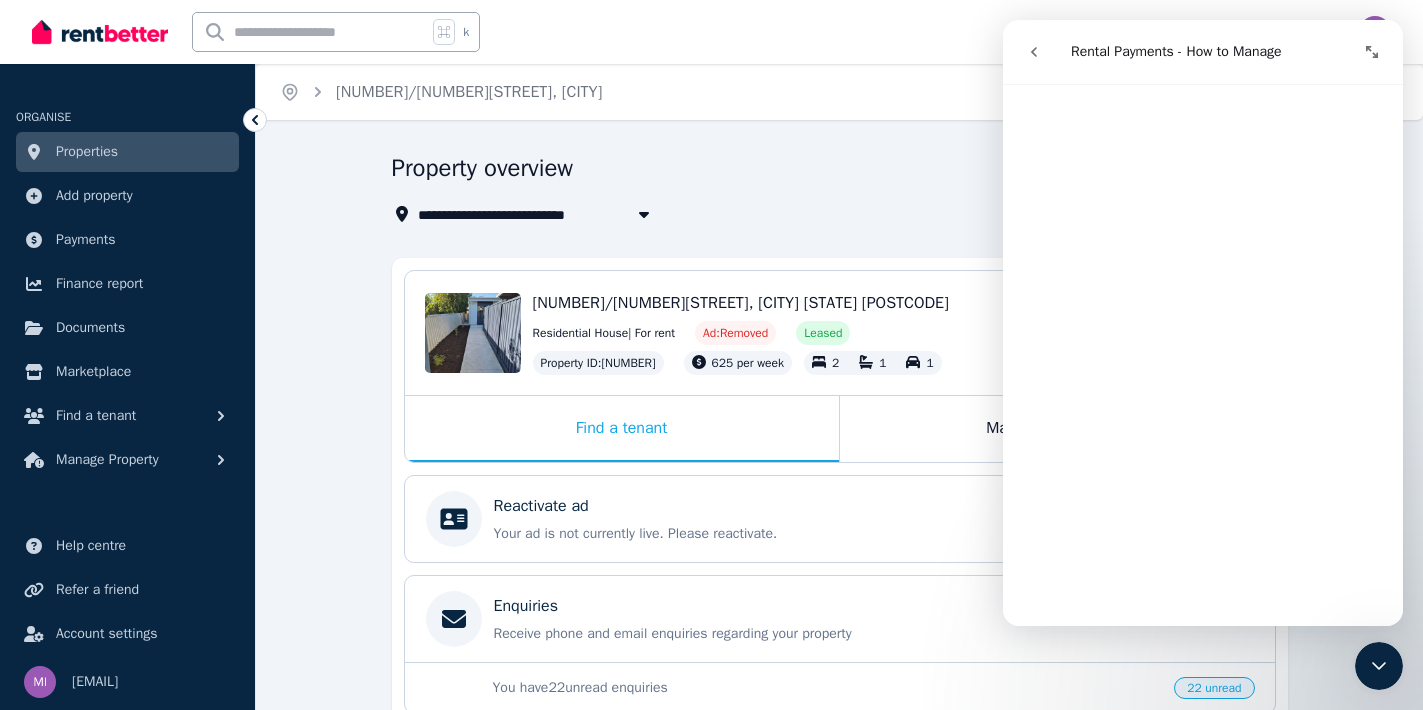 scroll, scrollTop: 3676, scrollLeft: 0, axis: vertical 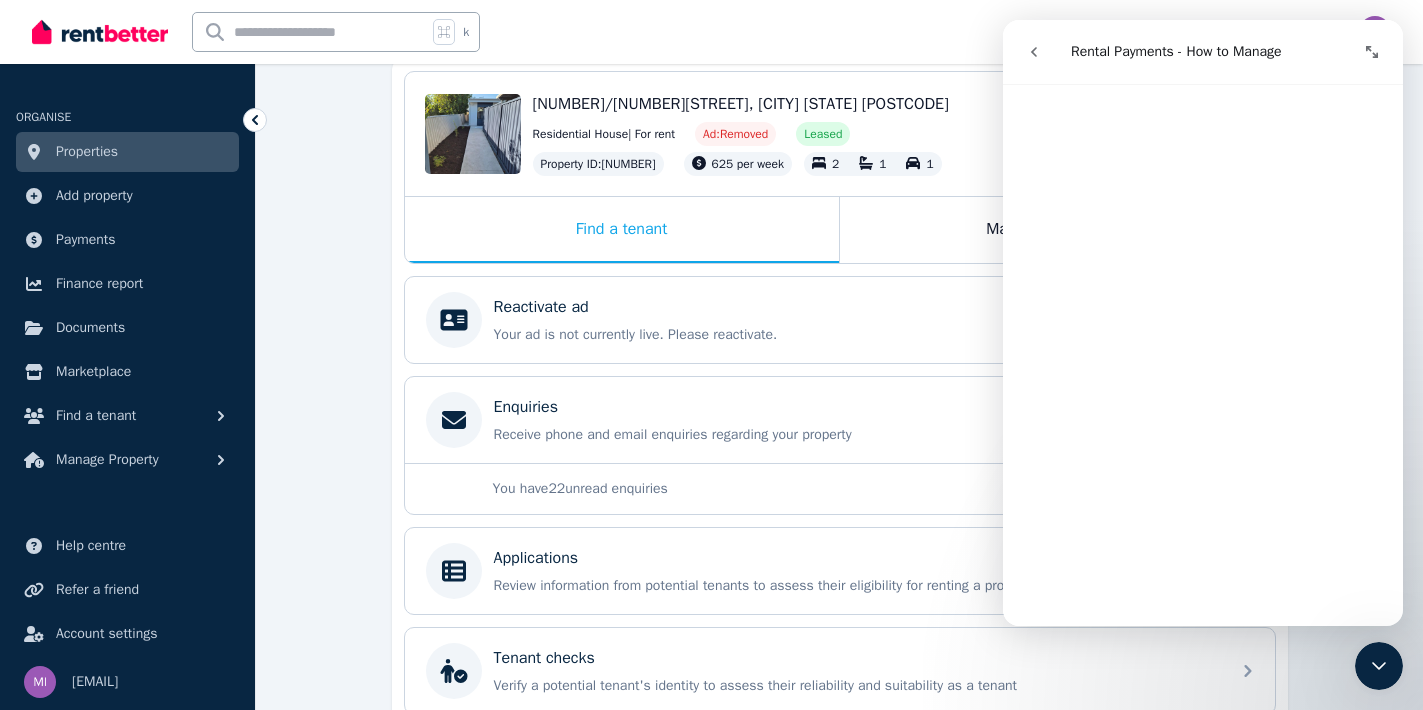 click 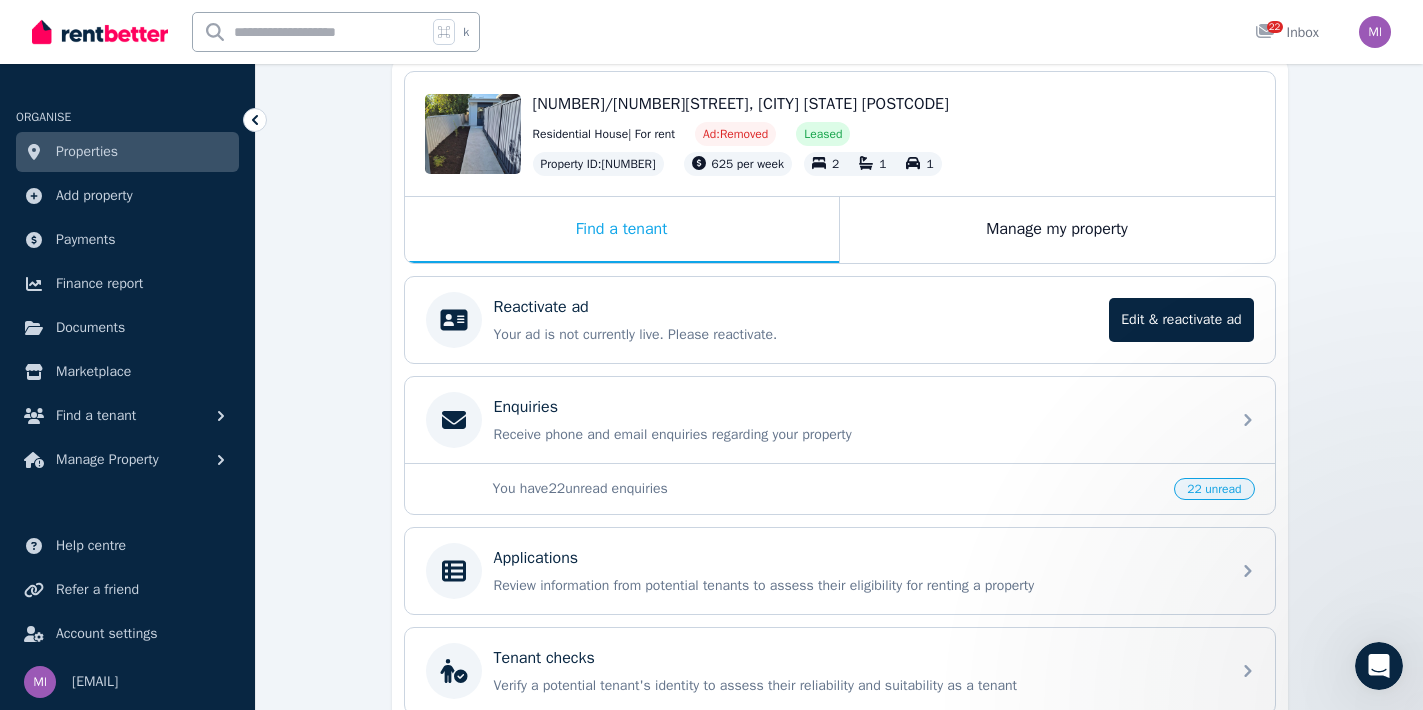 scroll, scrollTop: 0, scrollLeft: 0, axis: both 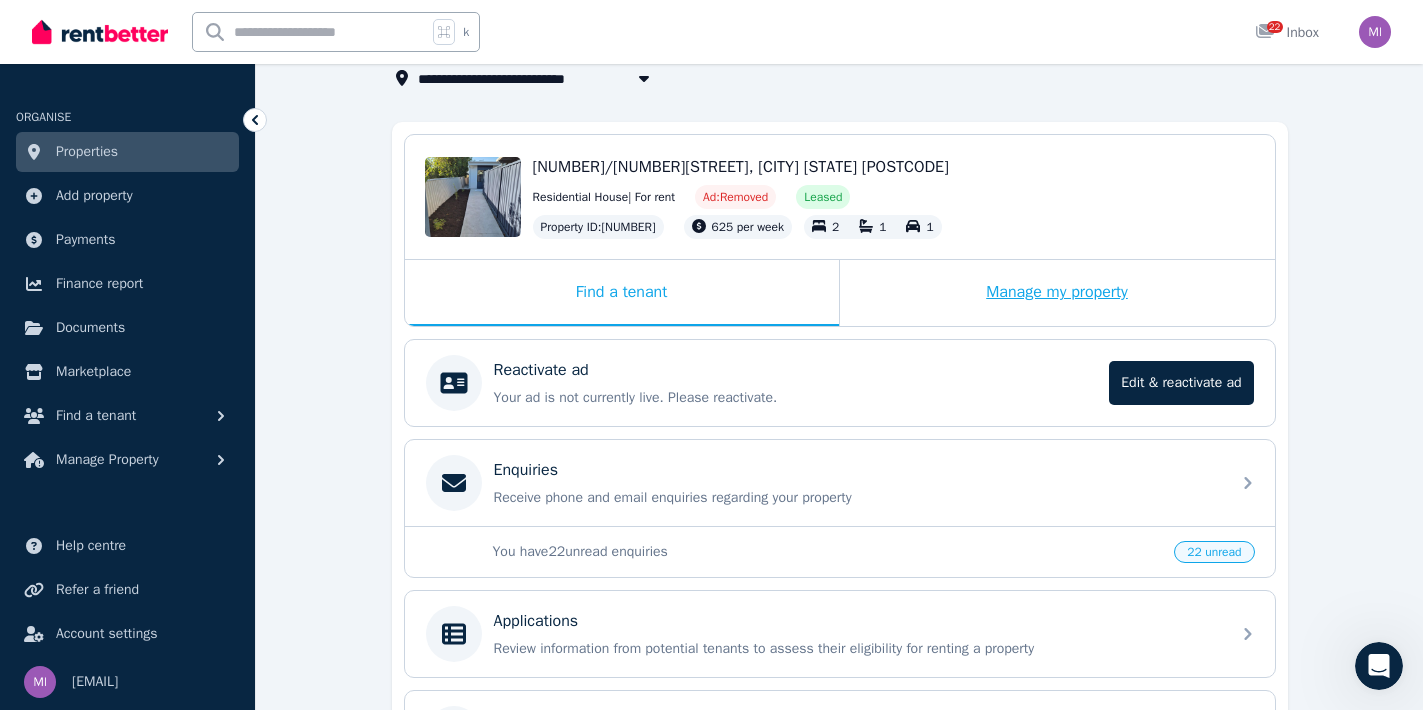 click on "Manage my property" at bounding box center (1057, 293) 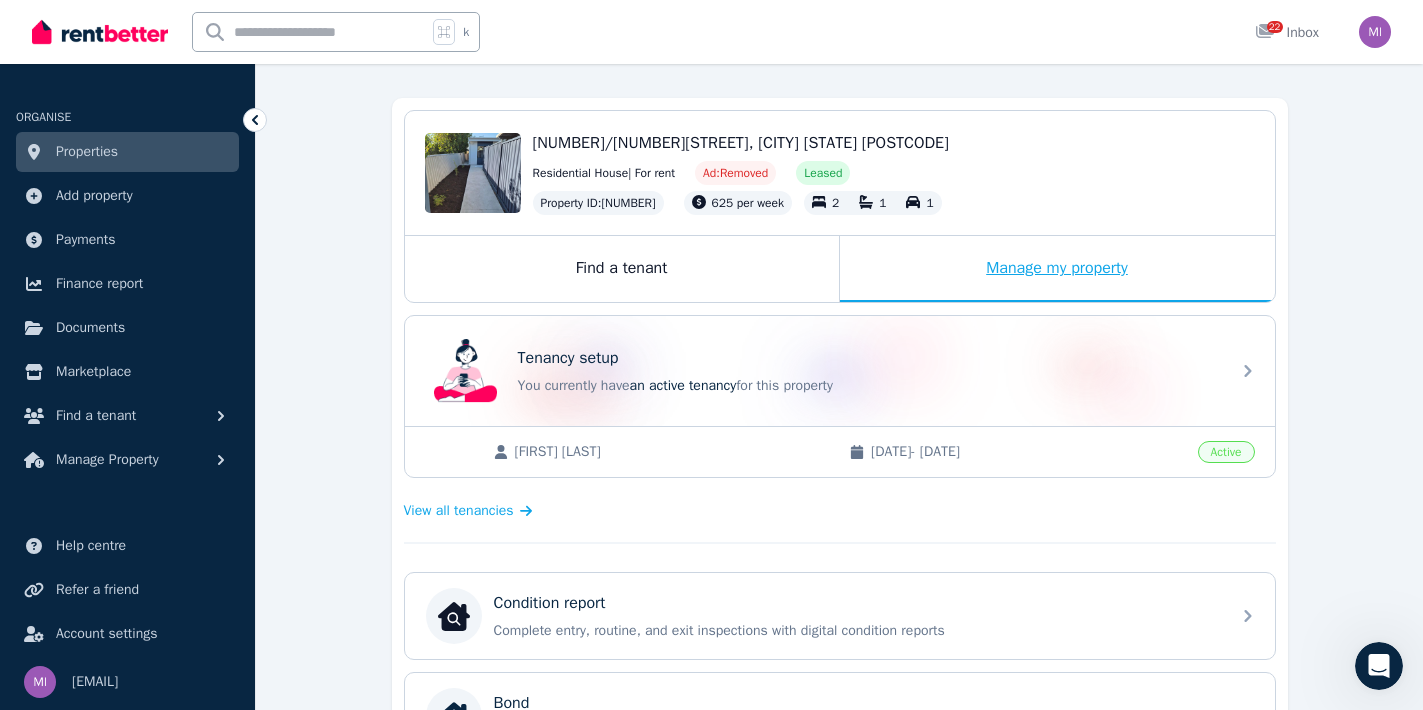 scroll, scrollTop: 180, scrollLeft: 0, axis: vertical 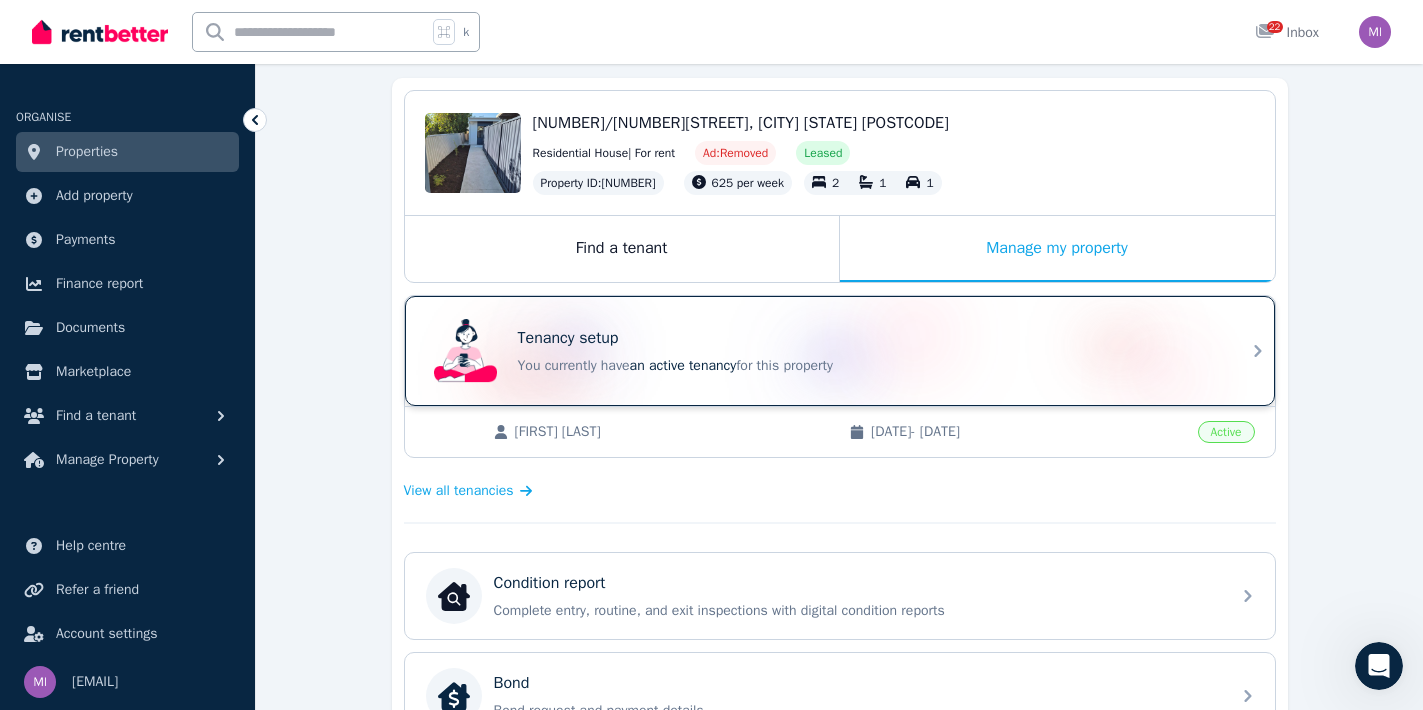 click on "Tenancy setup You currently have  an active tenancy  for this property" at bounding box center (822, 351) 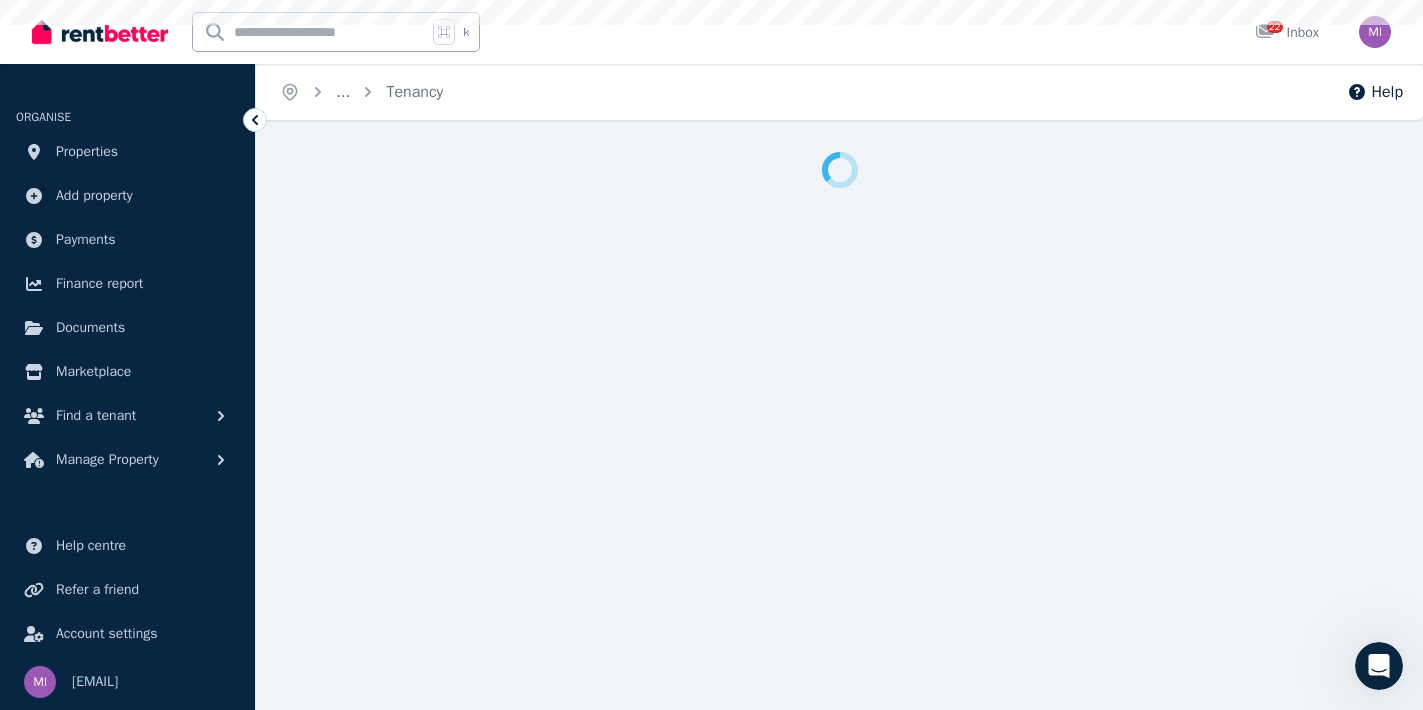 scroll, scrollTop: 0, scrollLeft: 0, axis: both 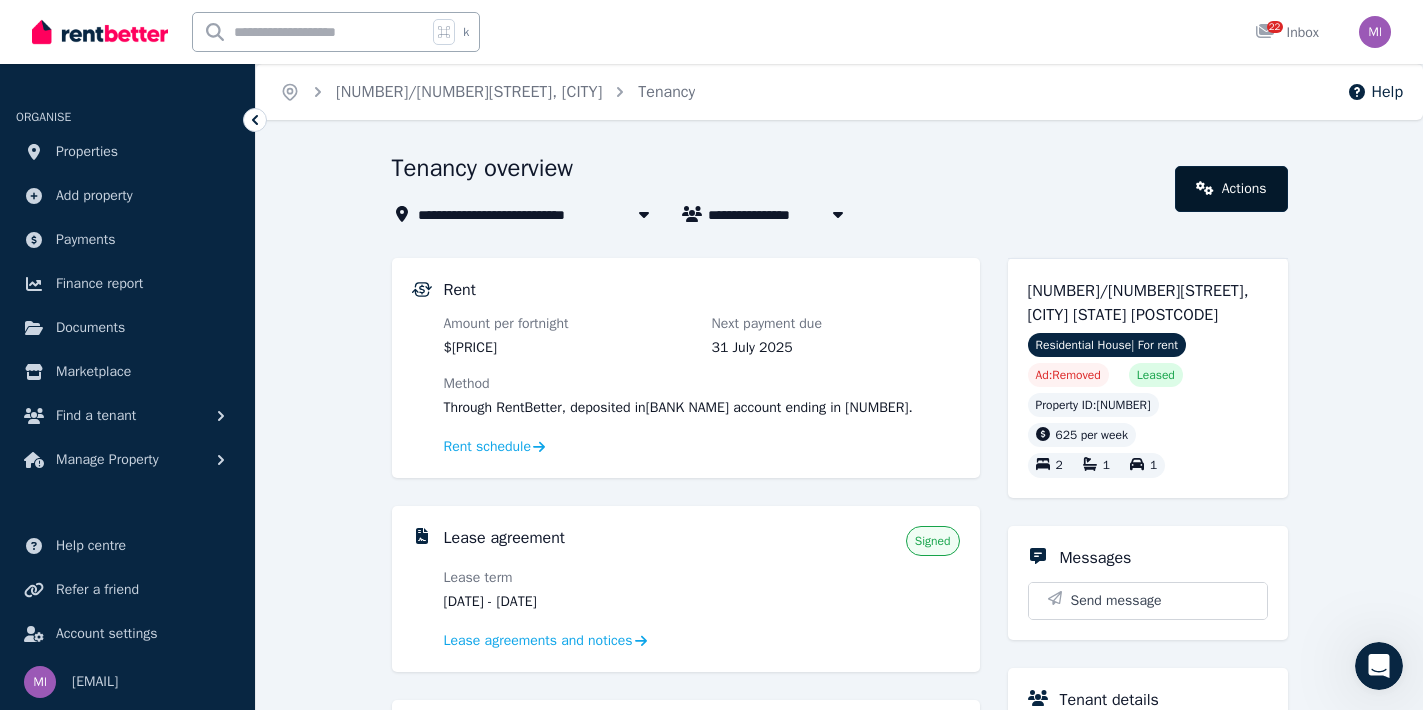click on "Actions" at bounding box center [1231, 189] 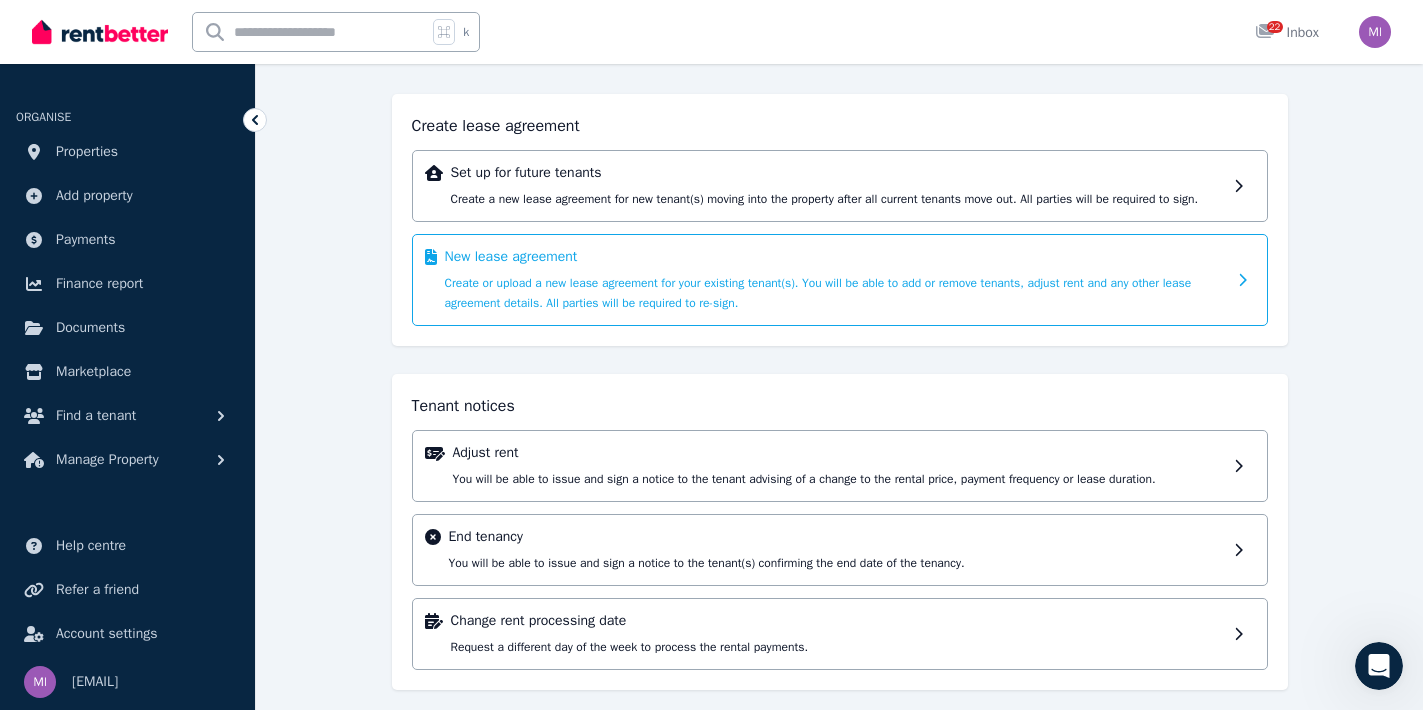 scroll, scrollTop: 150, scrollLeft: 0, axis: vertical 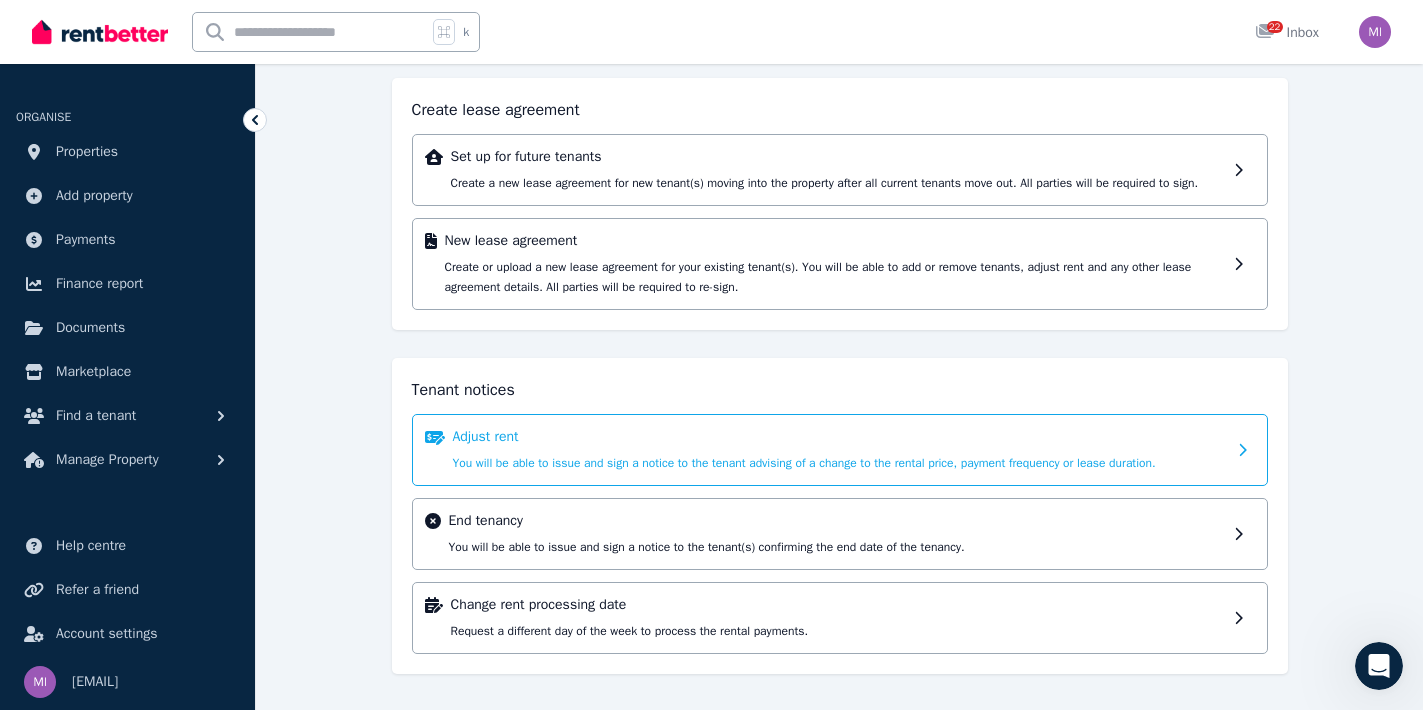 click on "Adjust rent You will be able to issue and sign a notice to the tenant advising of a change to the rental price, payment frequency or lease duration." at bounding box center (839, 450) 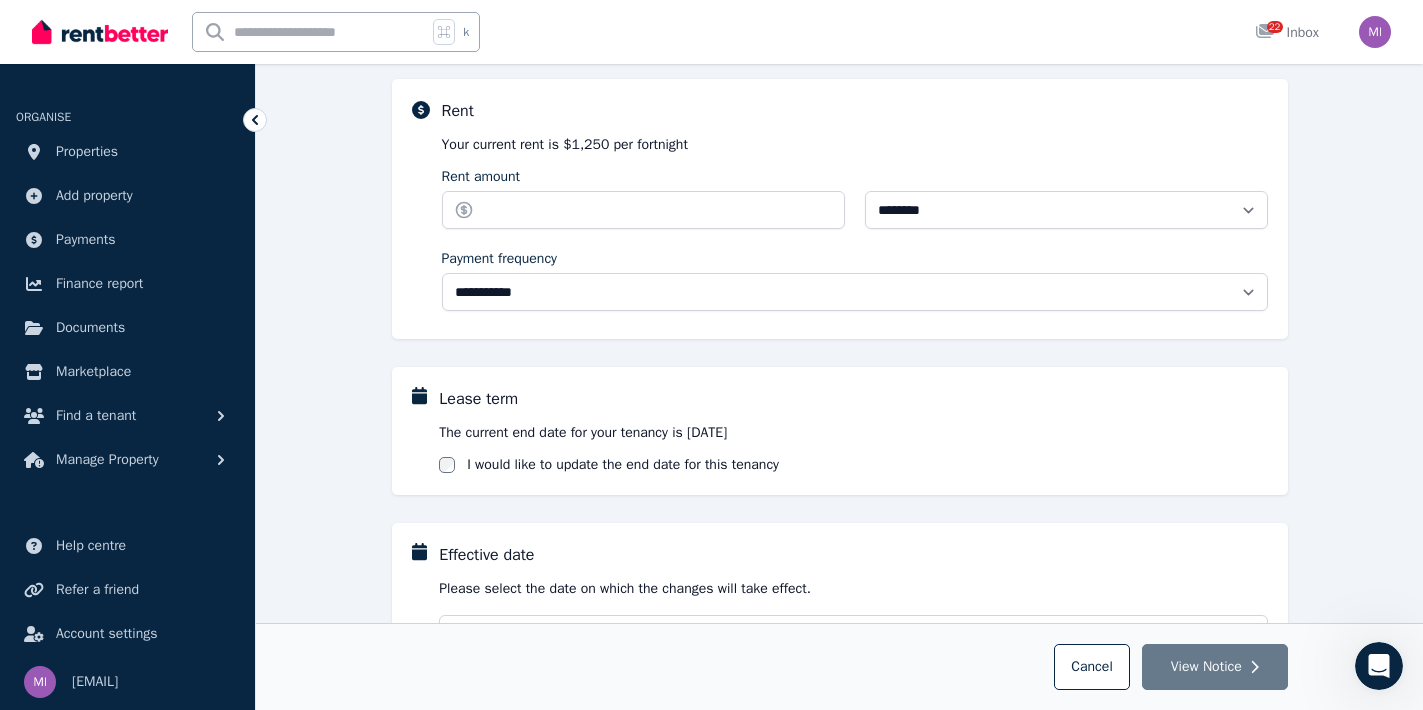 scroll, scrollTop: 117, scrollLeft: 0, axis: vertical 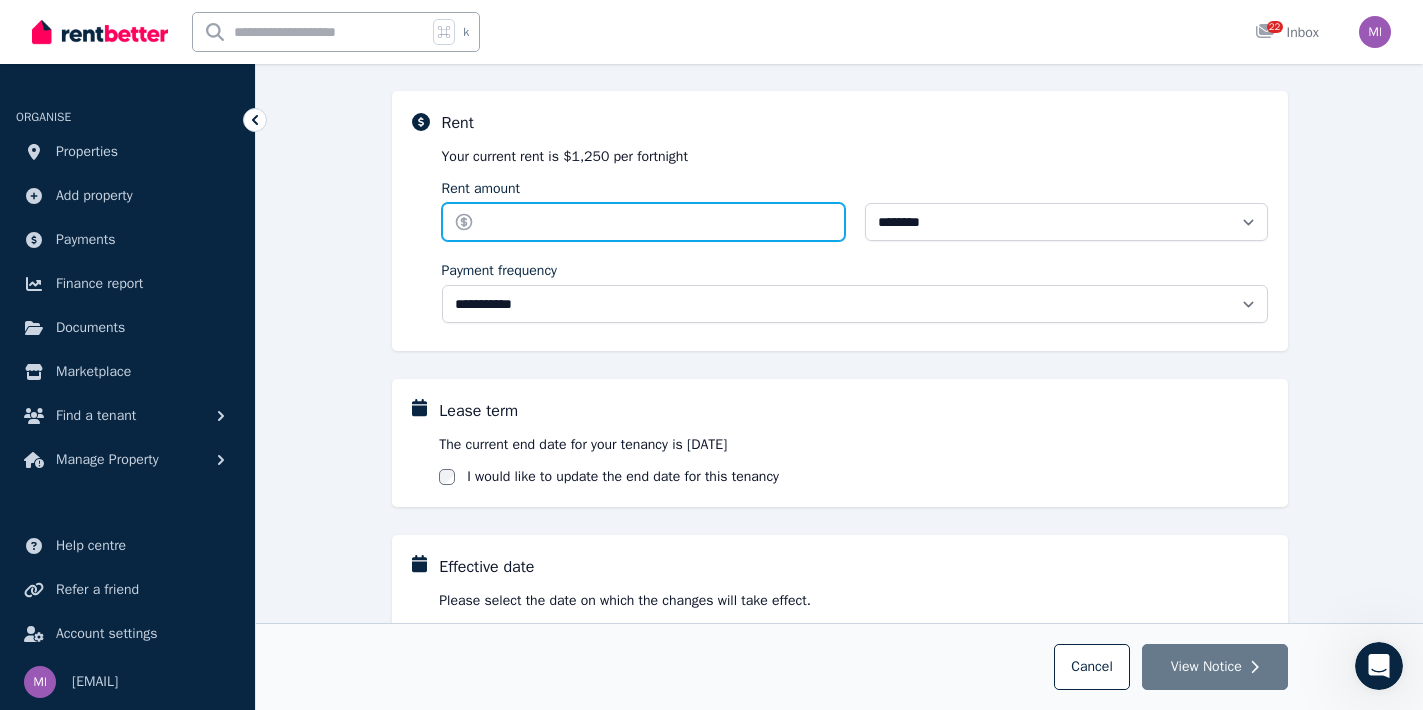 click on "Rent amount" at bounding box center [643, 222] 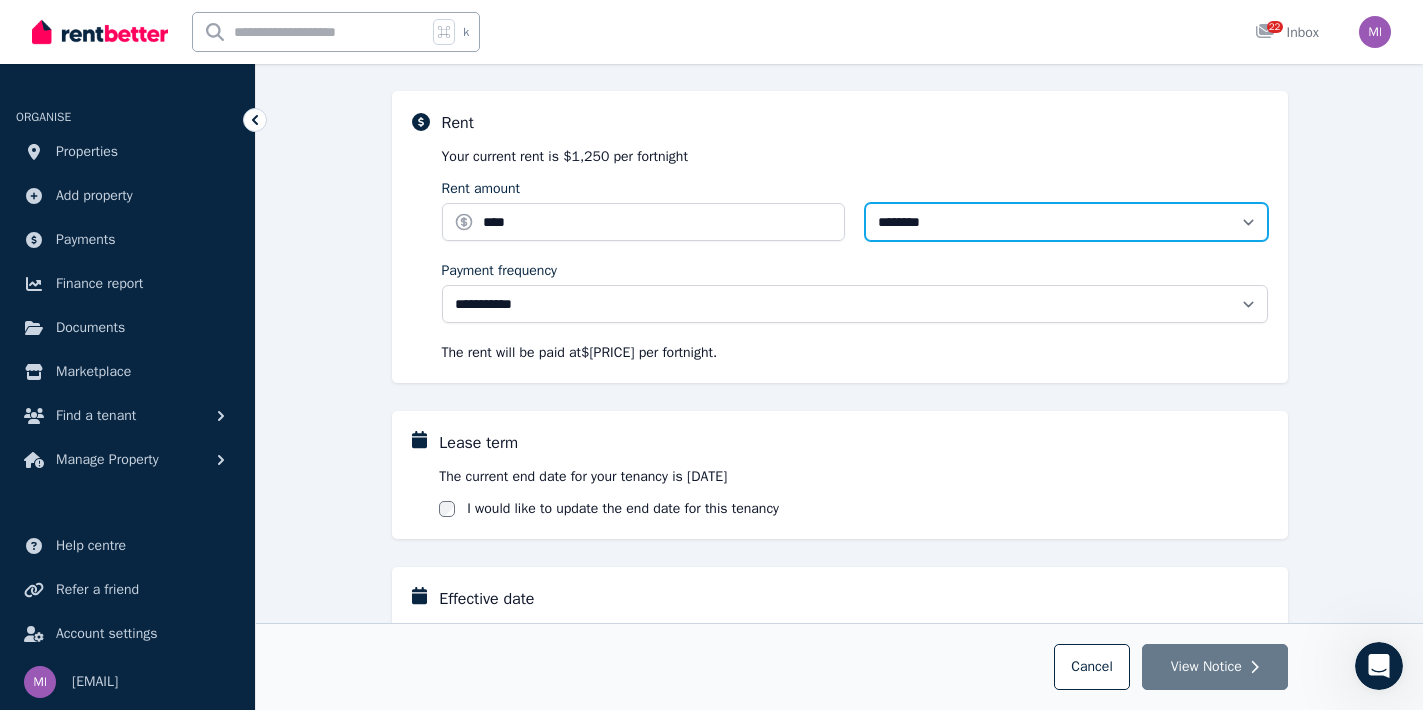 click on "********" at bounding box center [1066, 222] 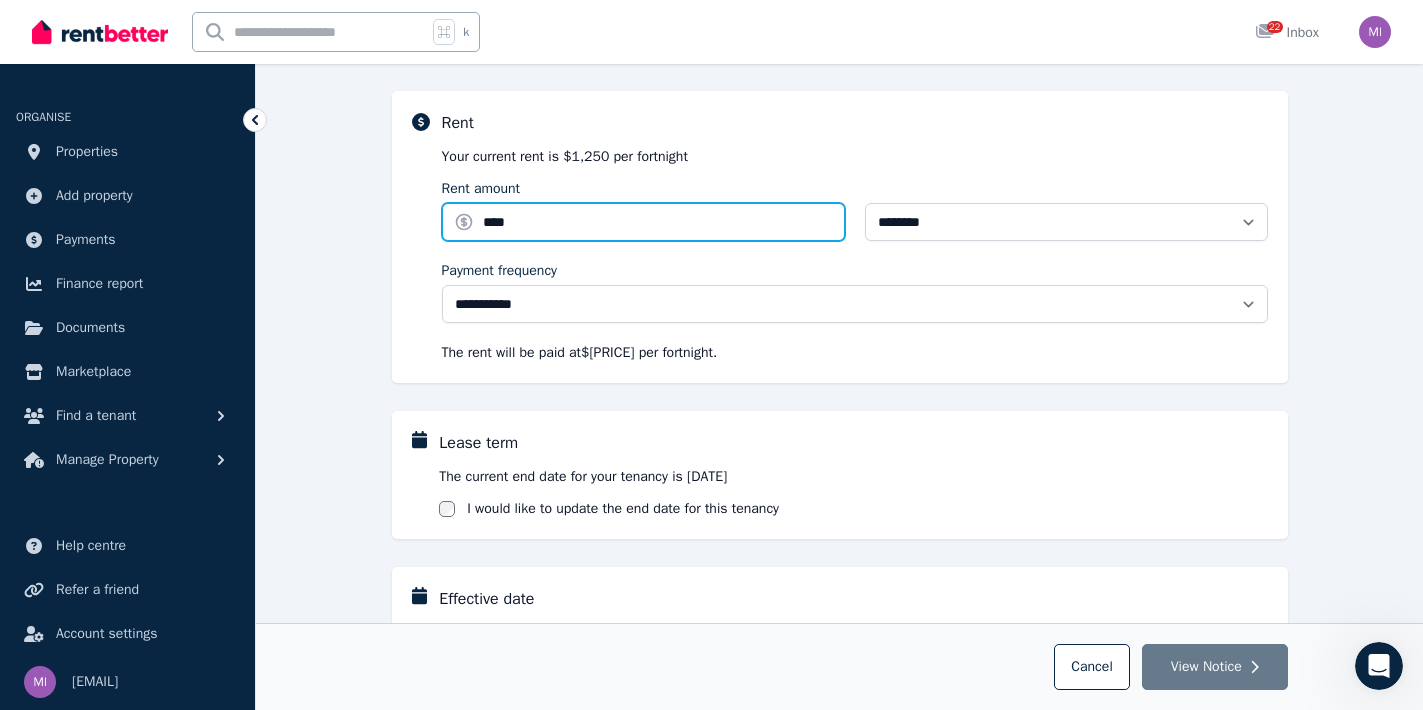 click on "****" at bounding box center (643, 222) 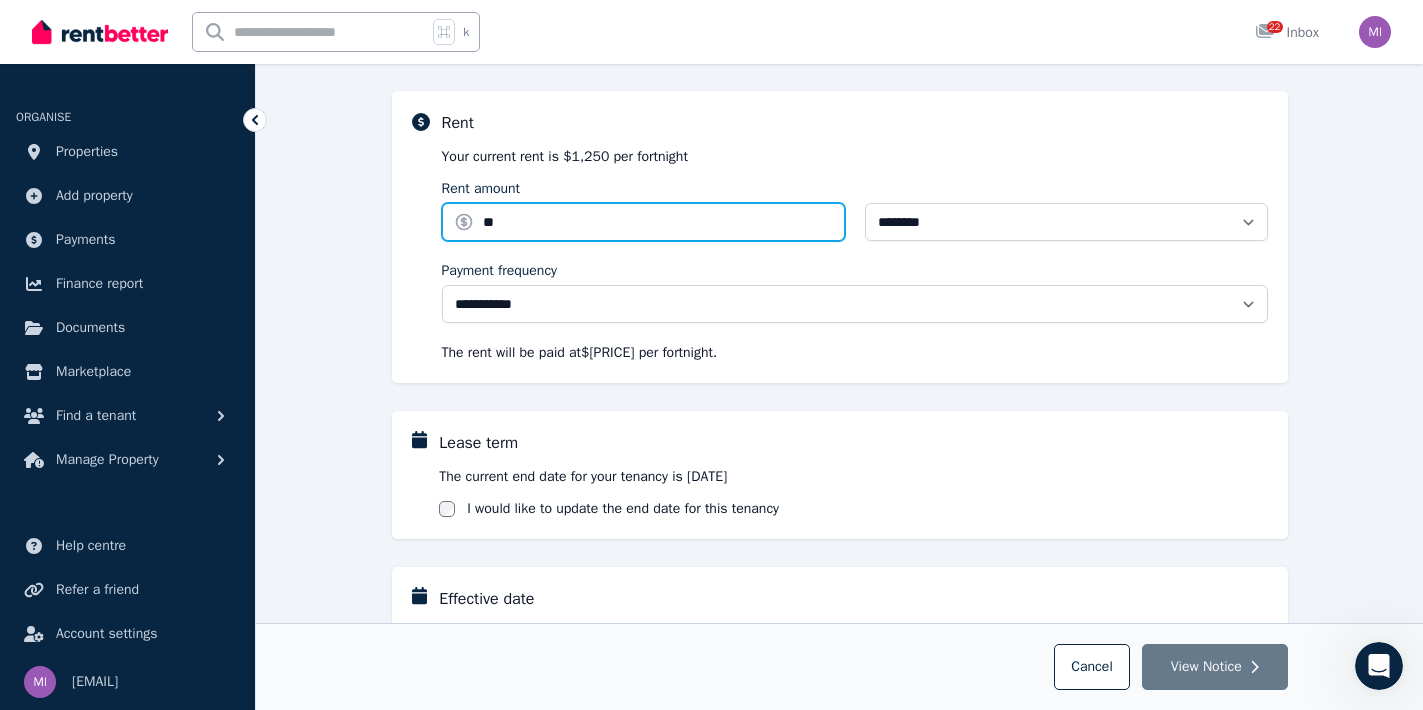 type on "*" 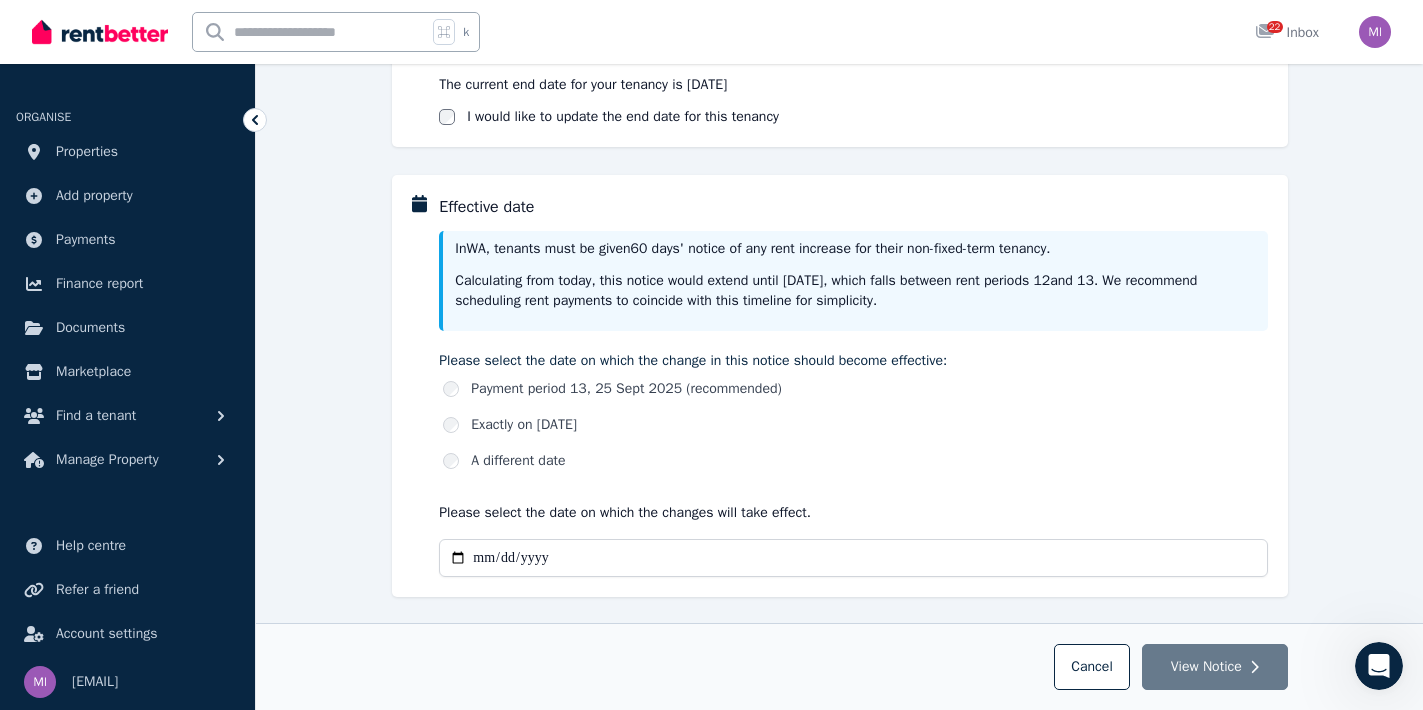 scroll, scrollTop: 511, scrollLeft: 0, axis: vertical 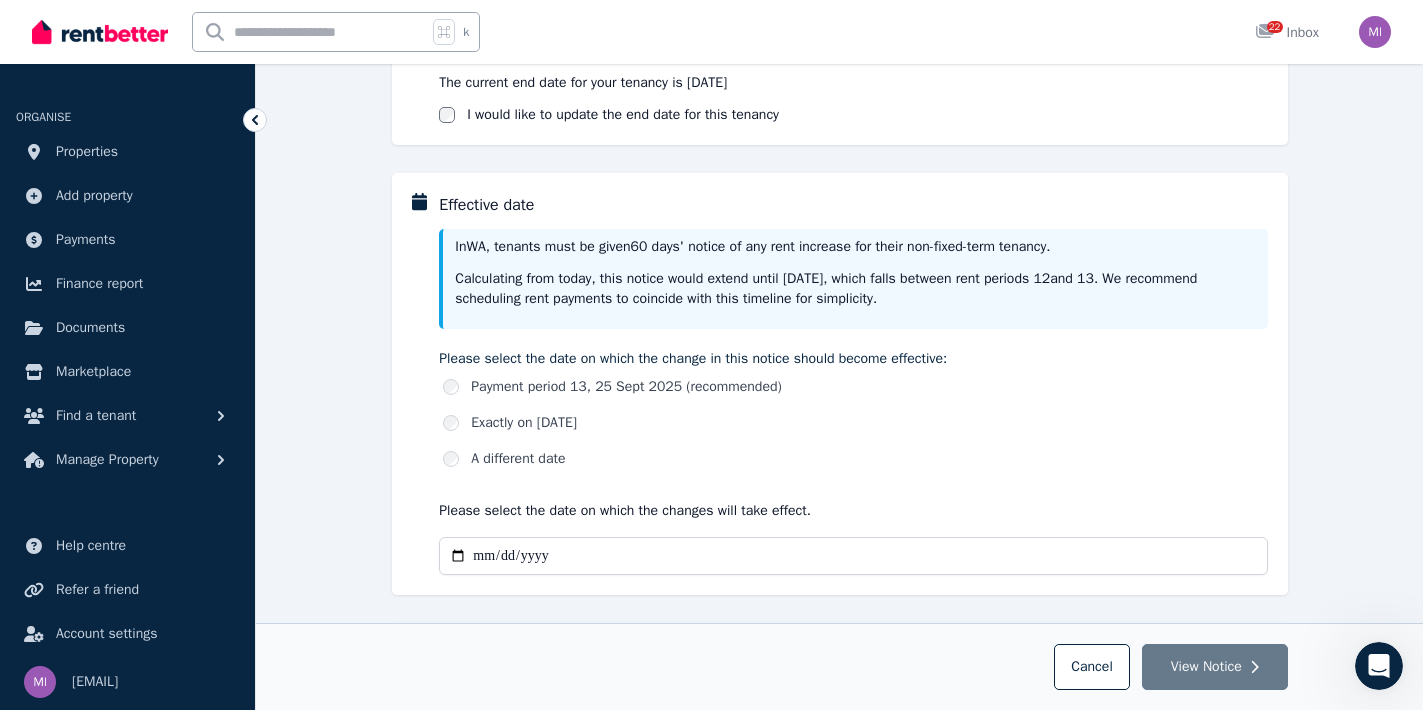type on "***" 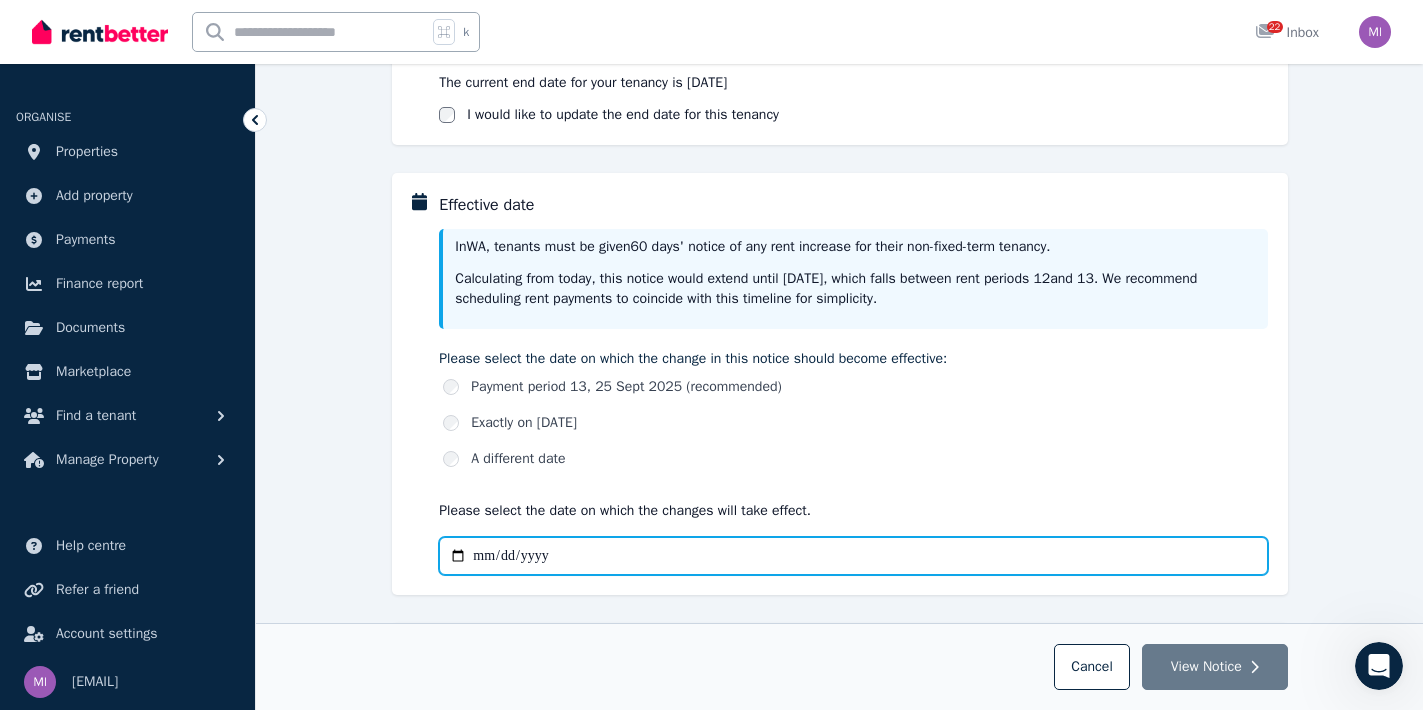 click on "Effective date" at bounding box center (853, 556) 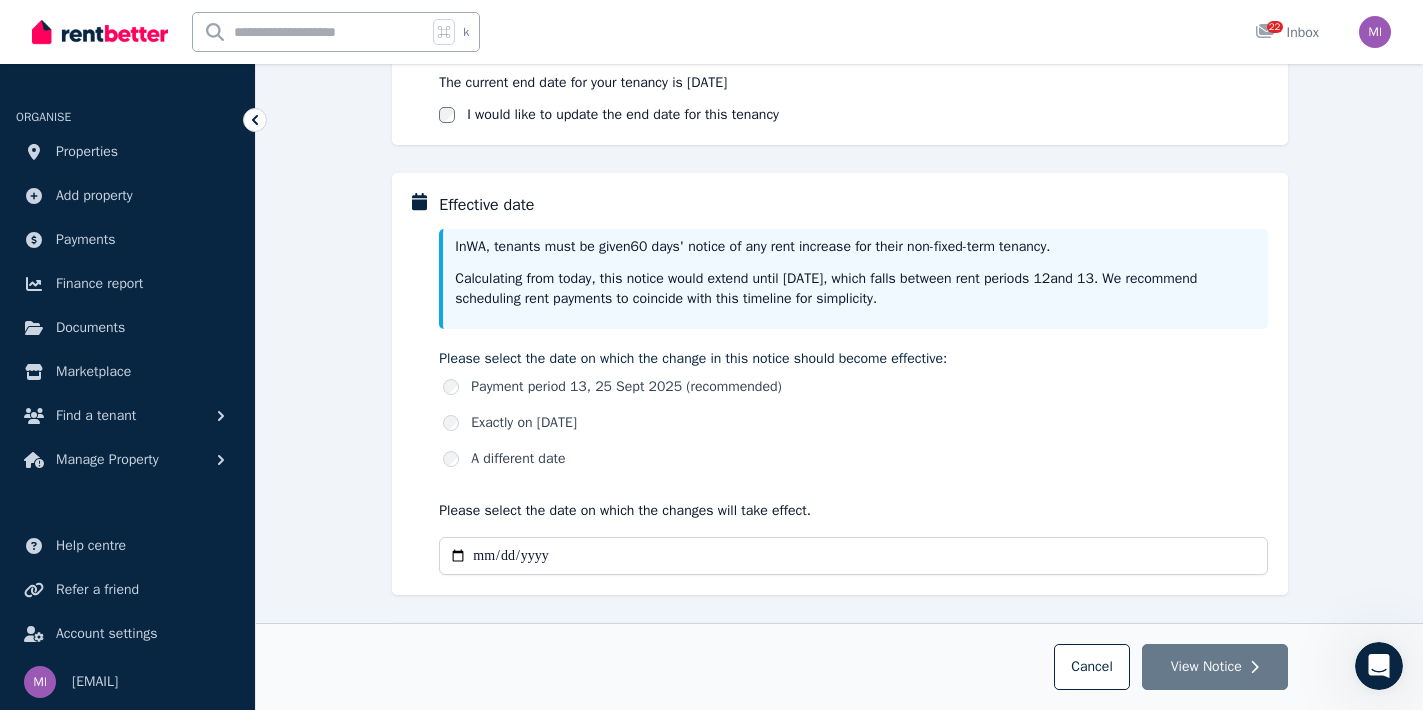 click on "Effective date In  WA , tenants must be given  60 days ' notice of any rent increase for their non-fixed-term tenancy. Calculating from today, this notice would extend until   [DATE] , which falls between rent periods   12  and   13 . We recommend scheduling rent payments to coincide with this timeline for simplicity. Please select the date on which the change in this notice should become effective: Payment period 13, 25 Sept 2025 (recommended) Exactly on 12 Sept 2025 A different date Please select the date on which the changes will take effect. Effective date" at bounding box center (840, 384) 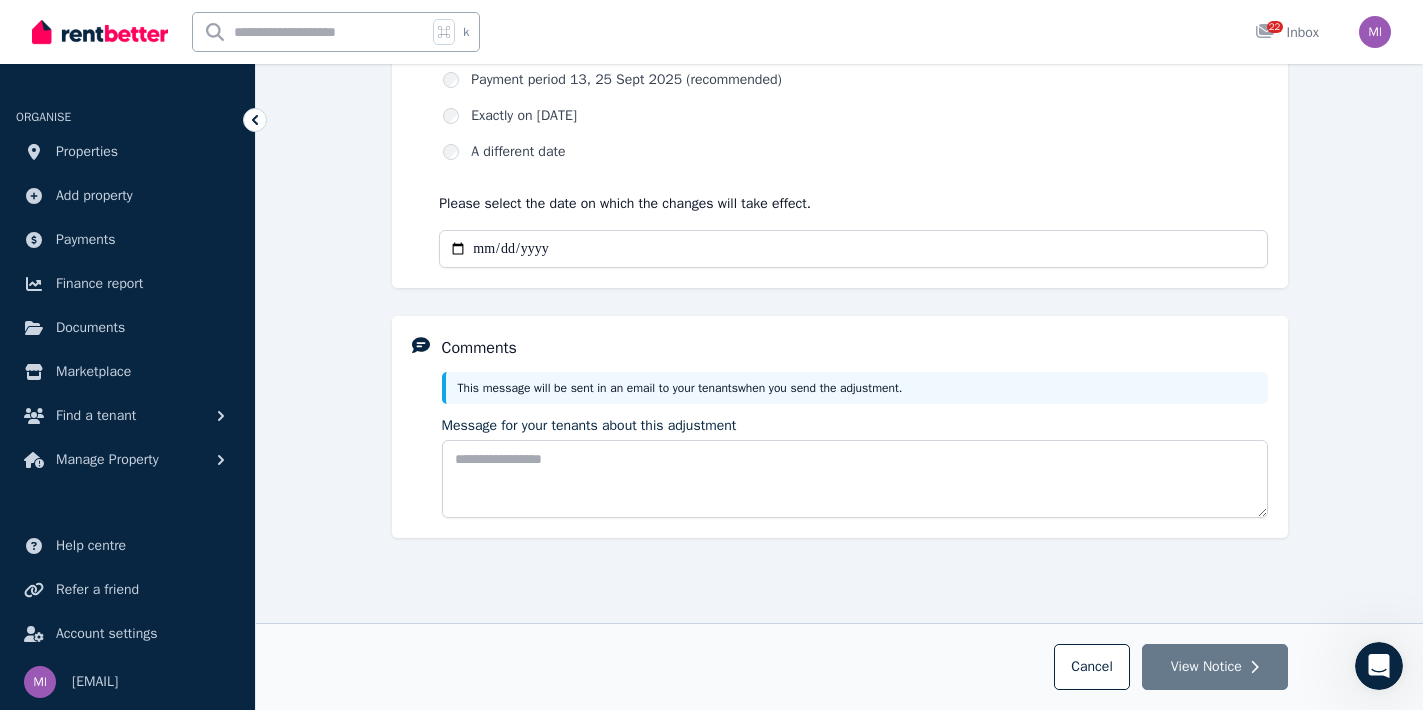 scroll, scrollTop: 833, scrollLeft: 0, axis: vertical 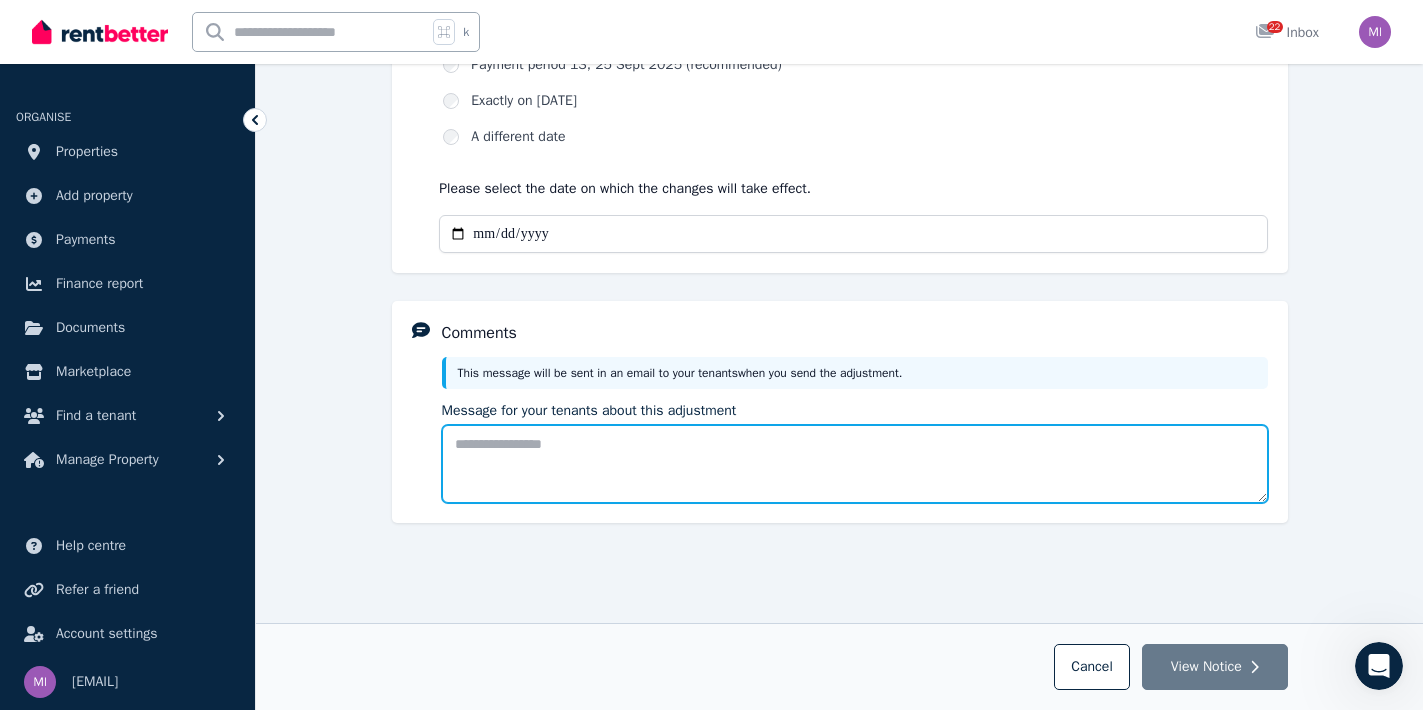 click on "Message for your tenants about this adjustment" at bounding box center (855, 464) 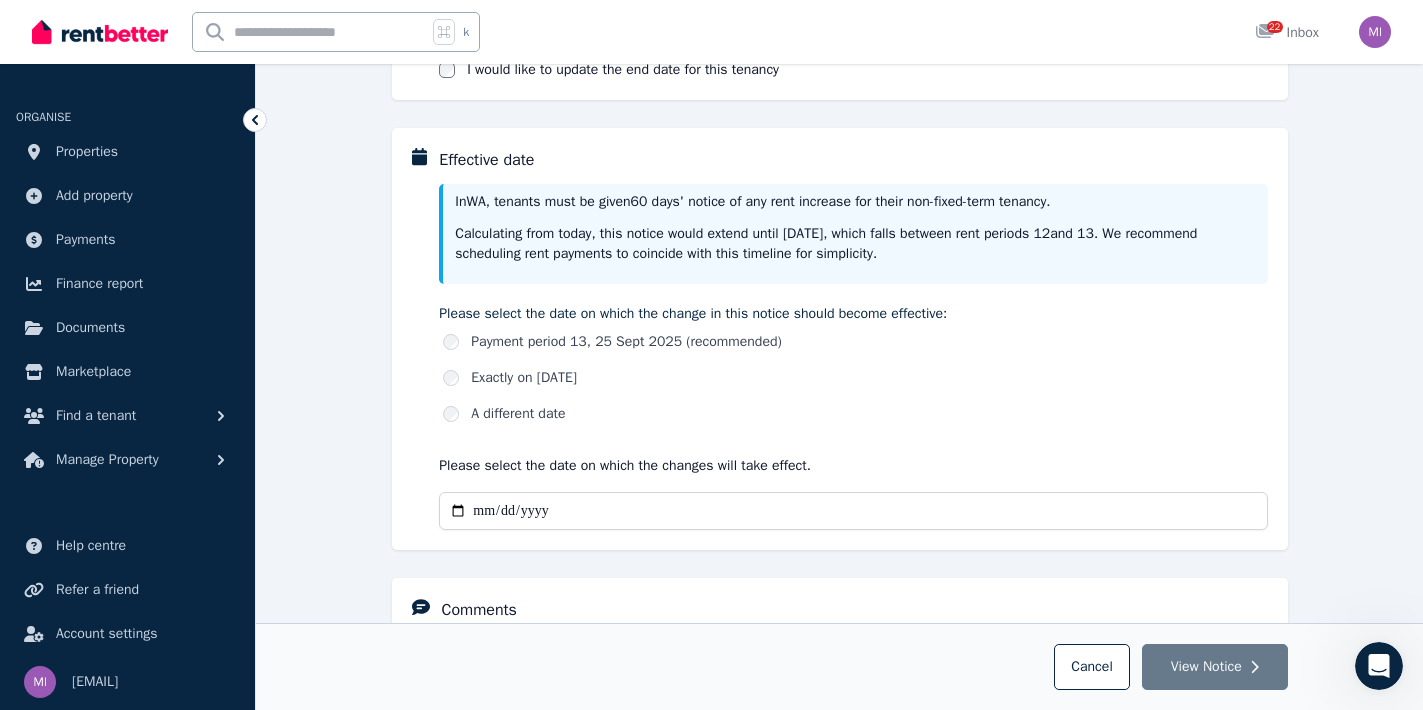 scroll, scrollTop: 551, scrollLeft: 0, axis: vertical 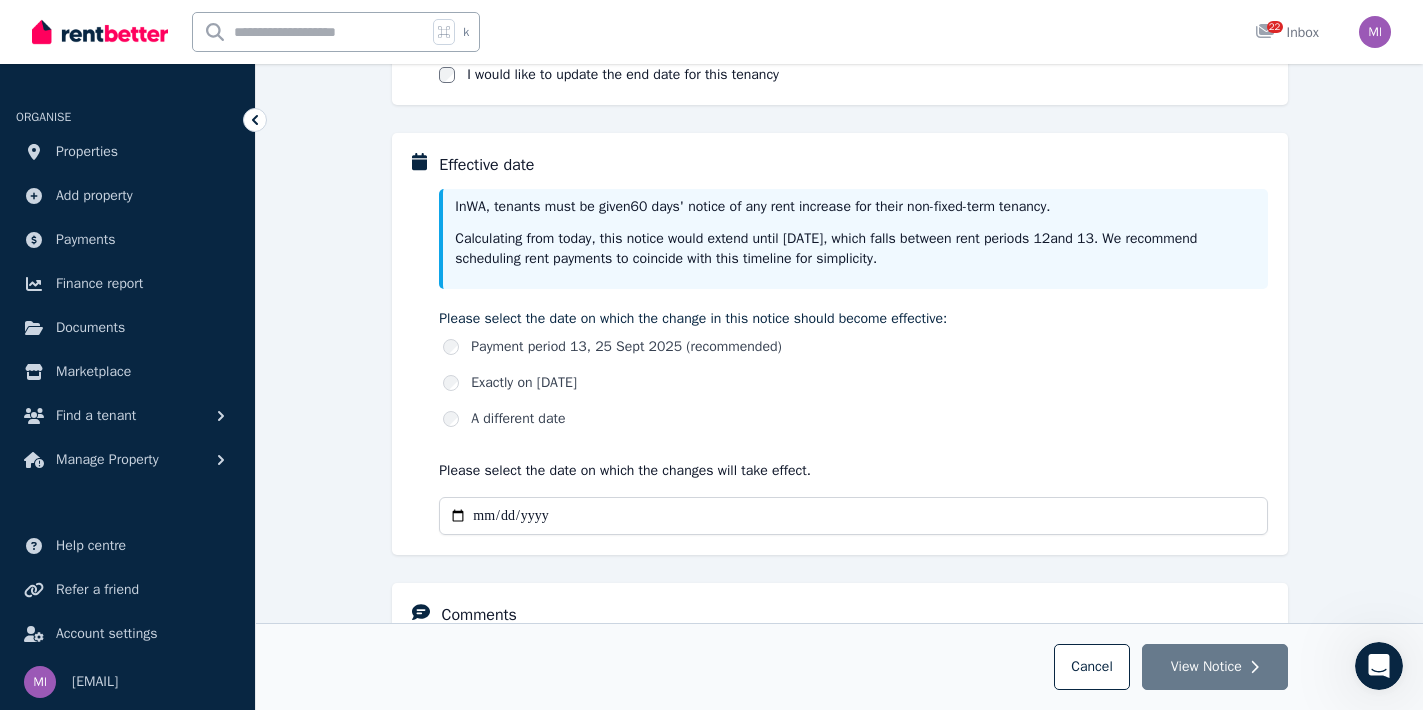 type on "**********" 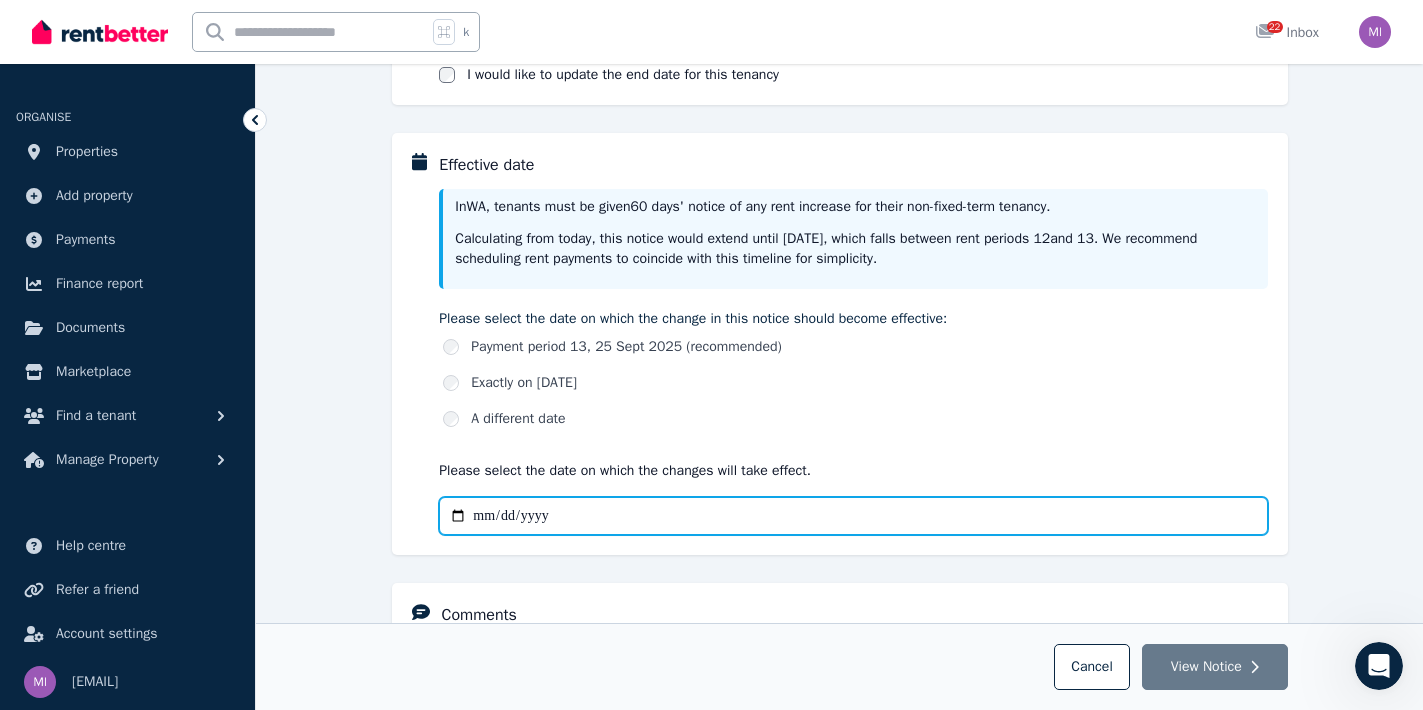 click on "Effective date" at bounding box center (853, 516) 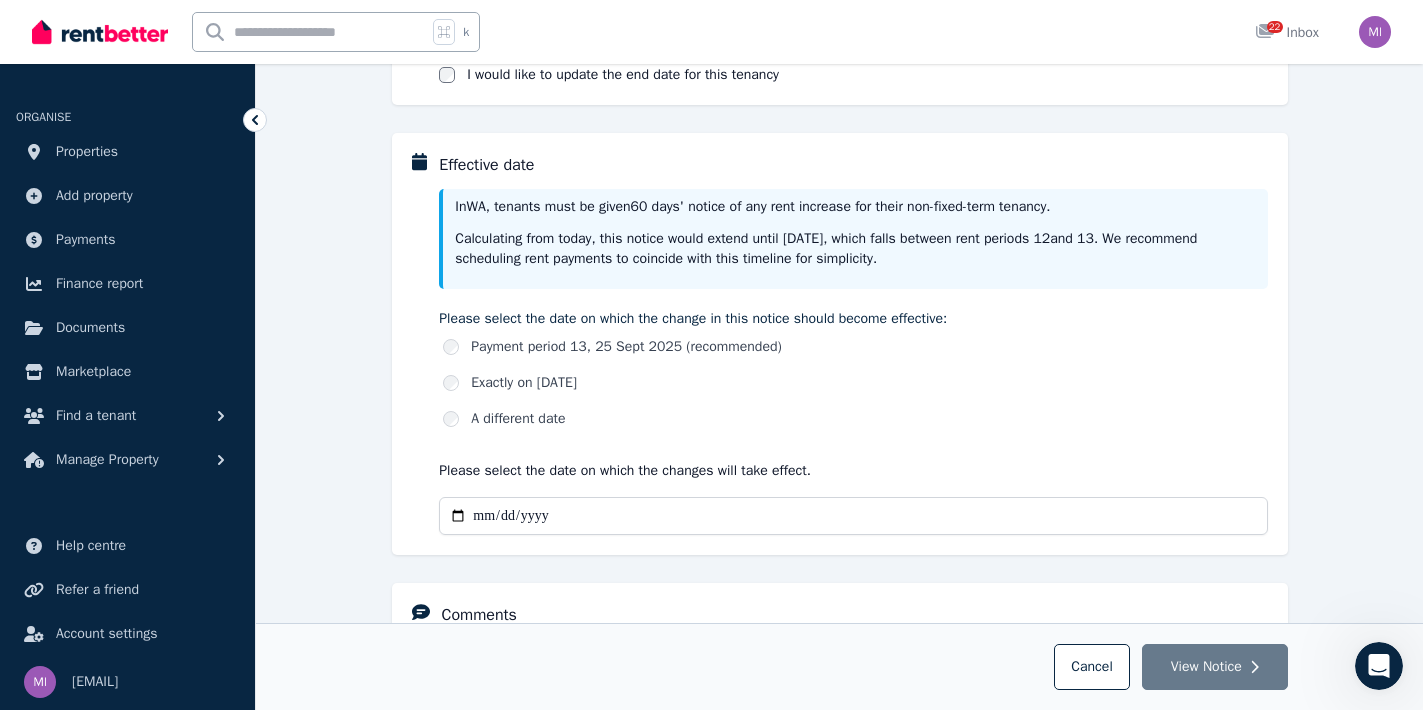 click on "**********" at bounding box center [839, 264] 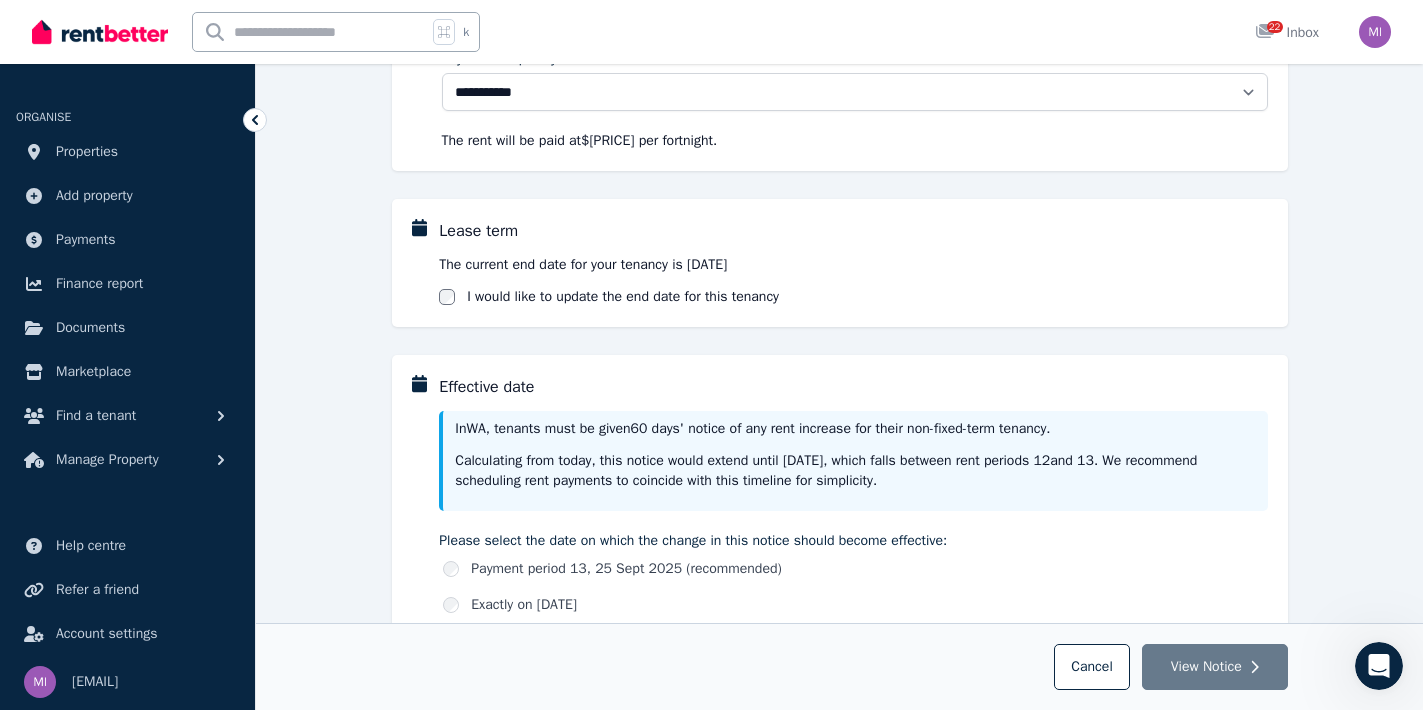 scroll, scrollTop: 306, scrollLeft: 0, axis: vertical 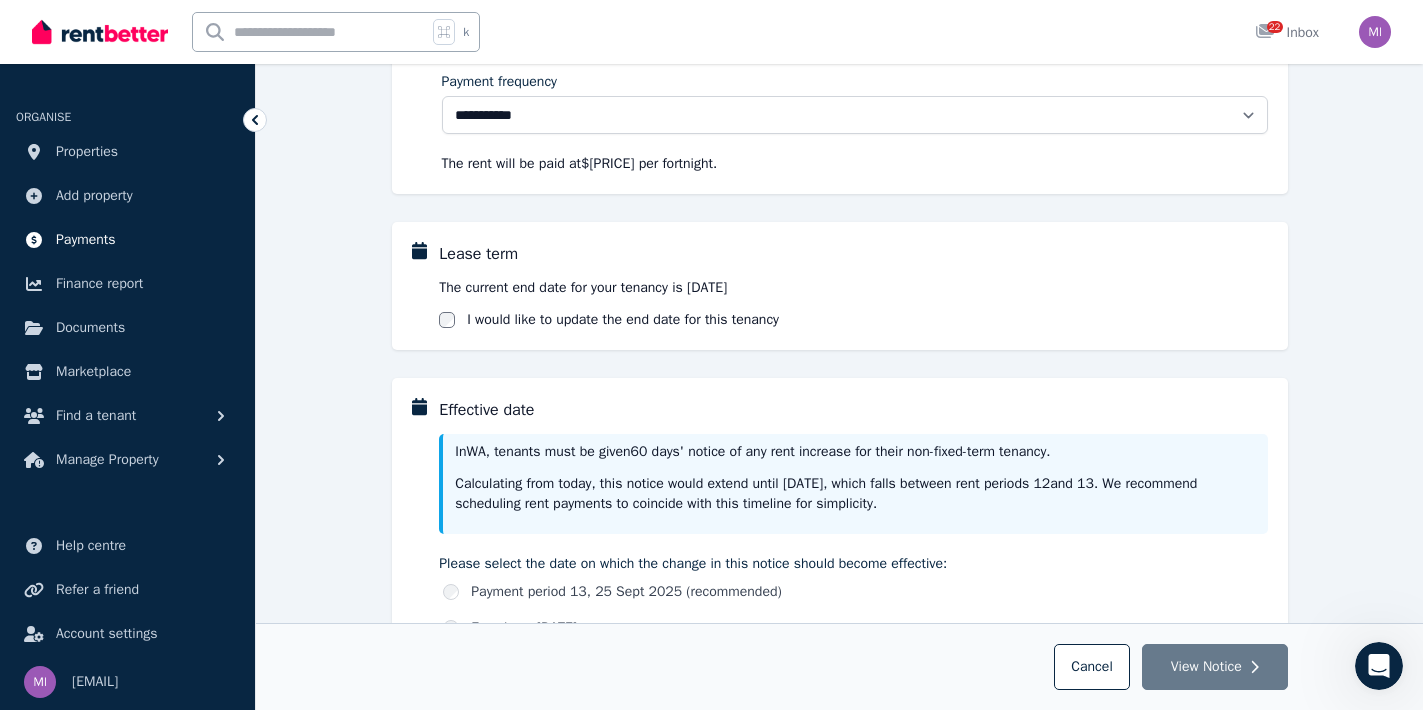 click on "Payments" at bounding box center [86, 240] 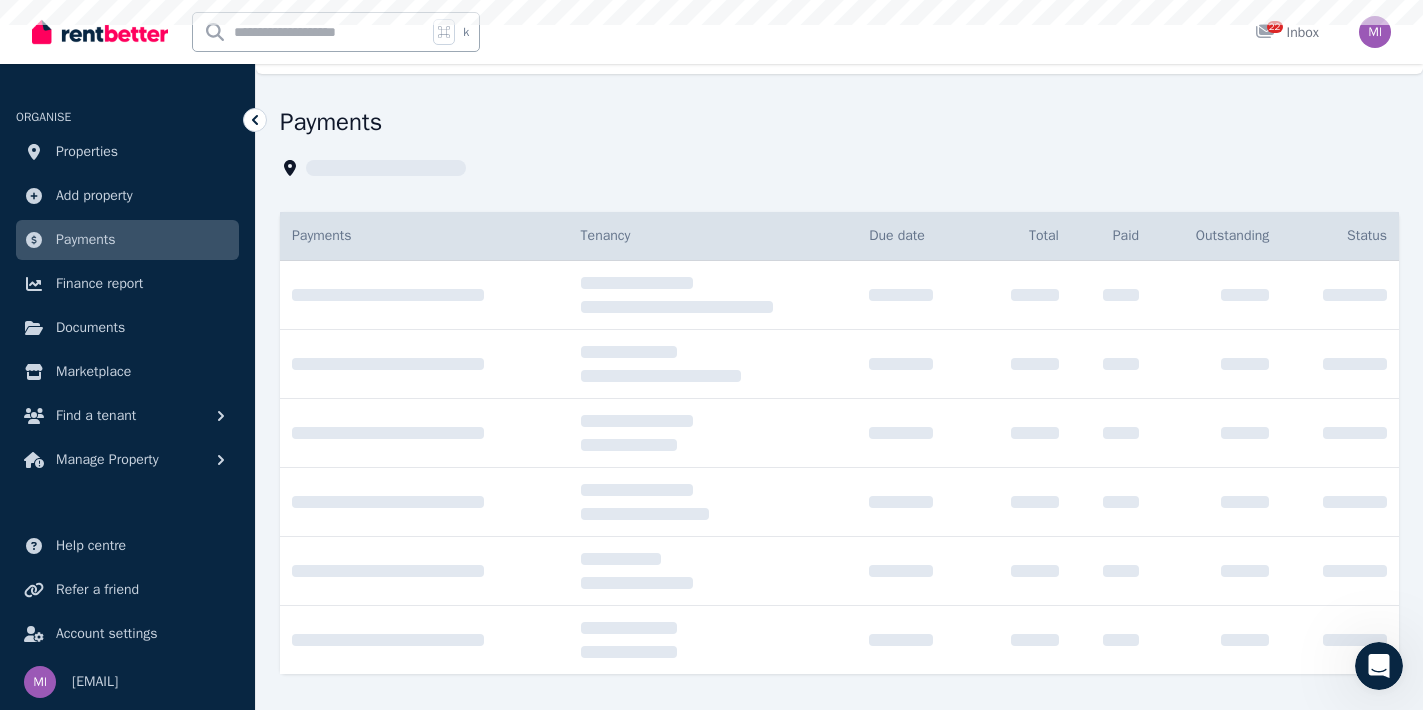scroll, scrollTop: 0, scrollLeft: 0, axis: both 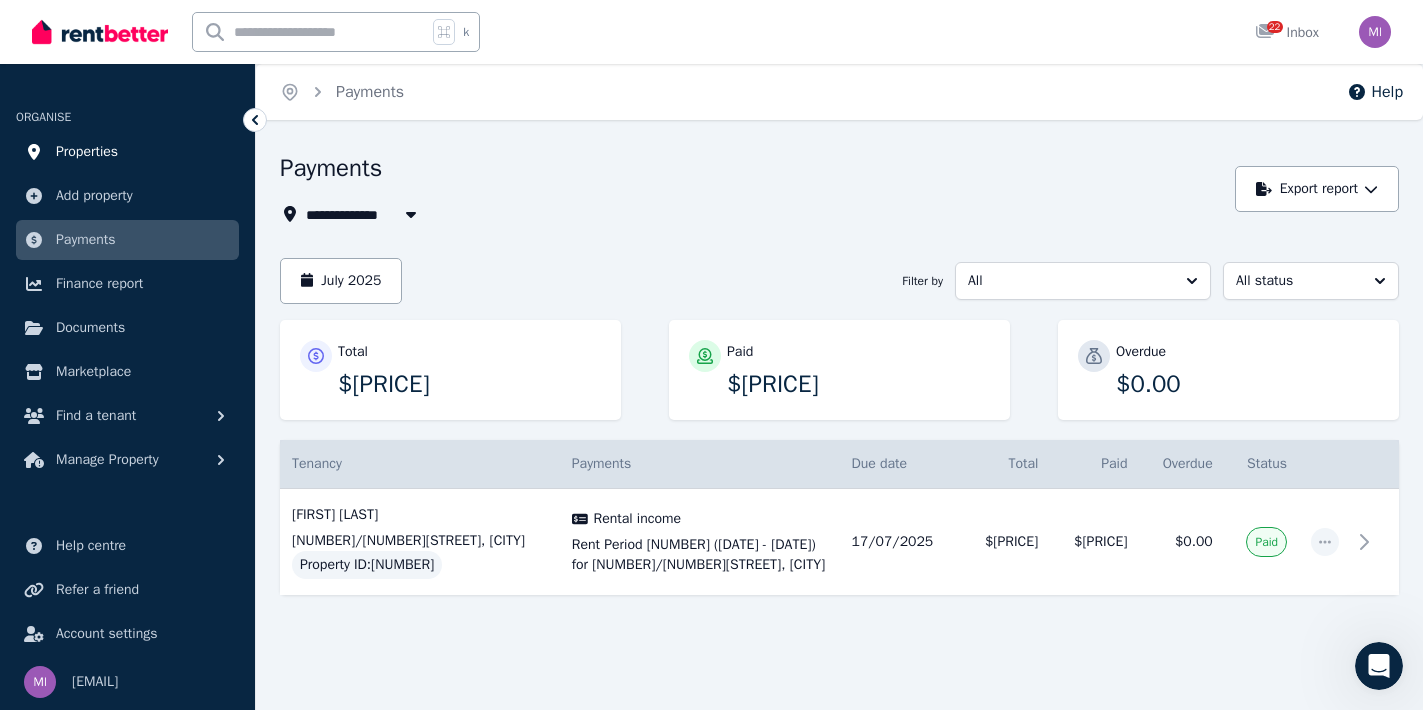 click on "Properties" at bounding box center (87, 152) 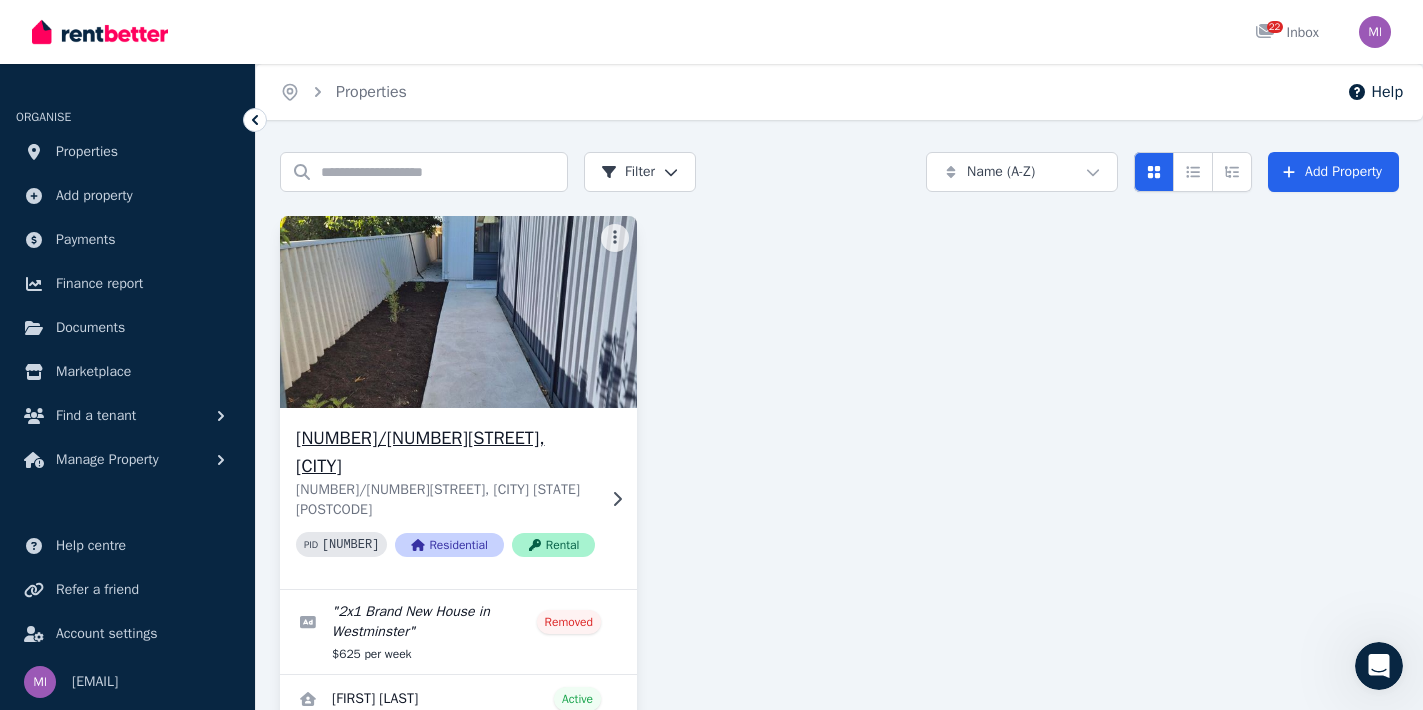 click on "[NUMBER]/[NUMBER][STREET], [CITY] [NUMBER]/[NUMBER][STREET], [CITY] [STATE] [POSTCODE] PID   [NUMBER] Residential Rental" at bounding box center [458, 498] 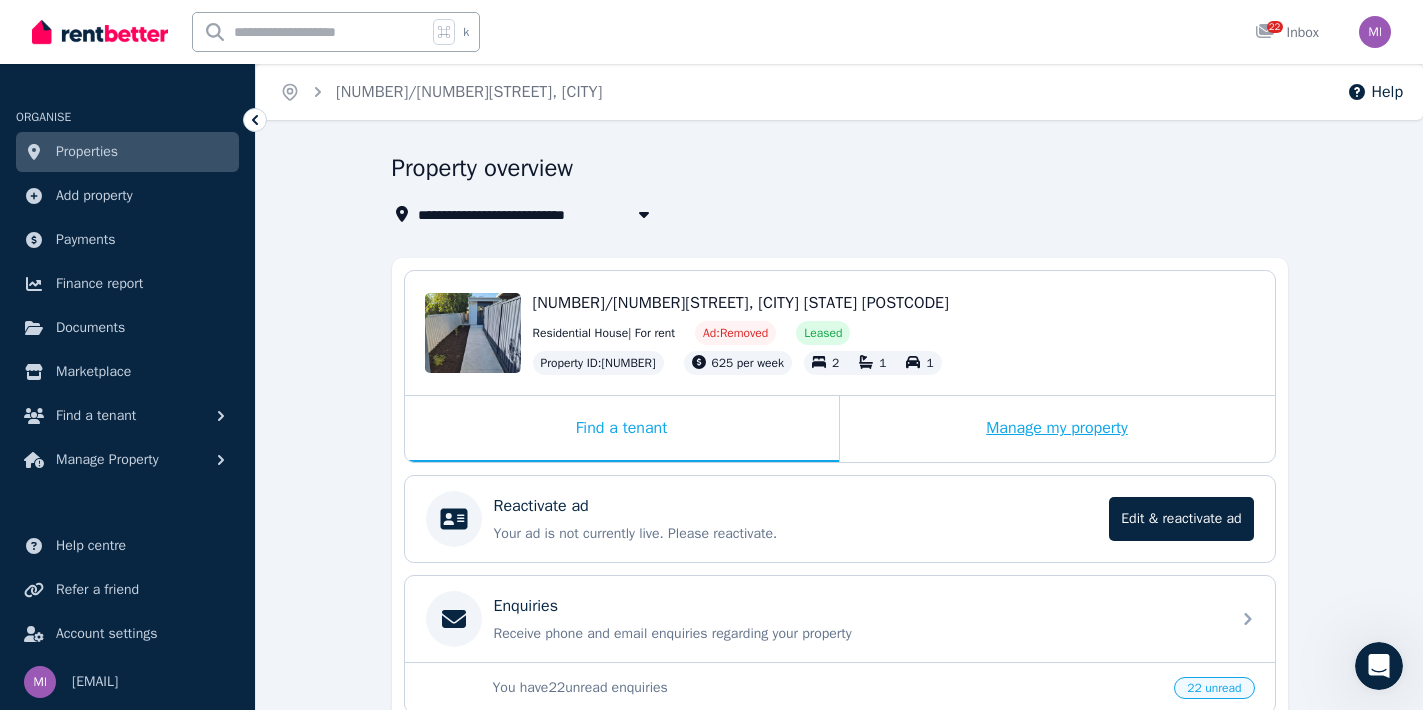 click on "Manage my property" at bounding box center [1057, 429] 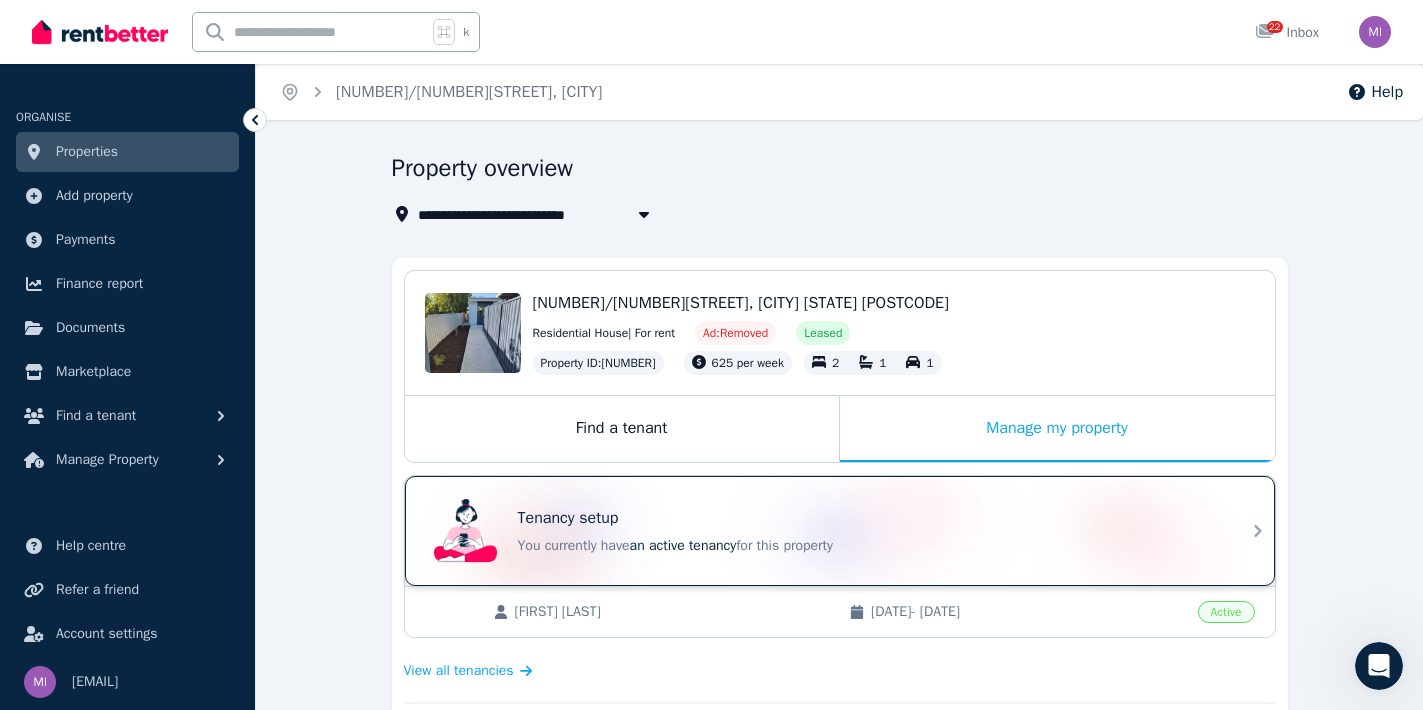 click on "You currently have  an active tenancy  for this property" at bounding box center (868, 546) 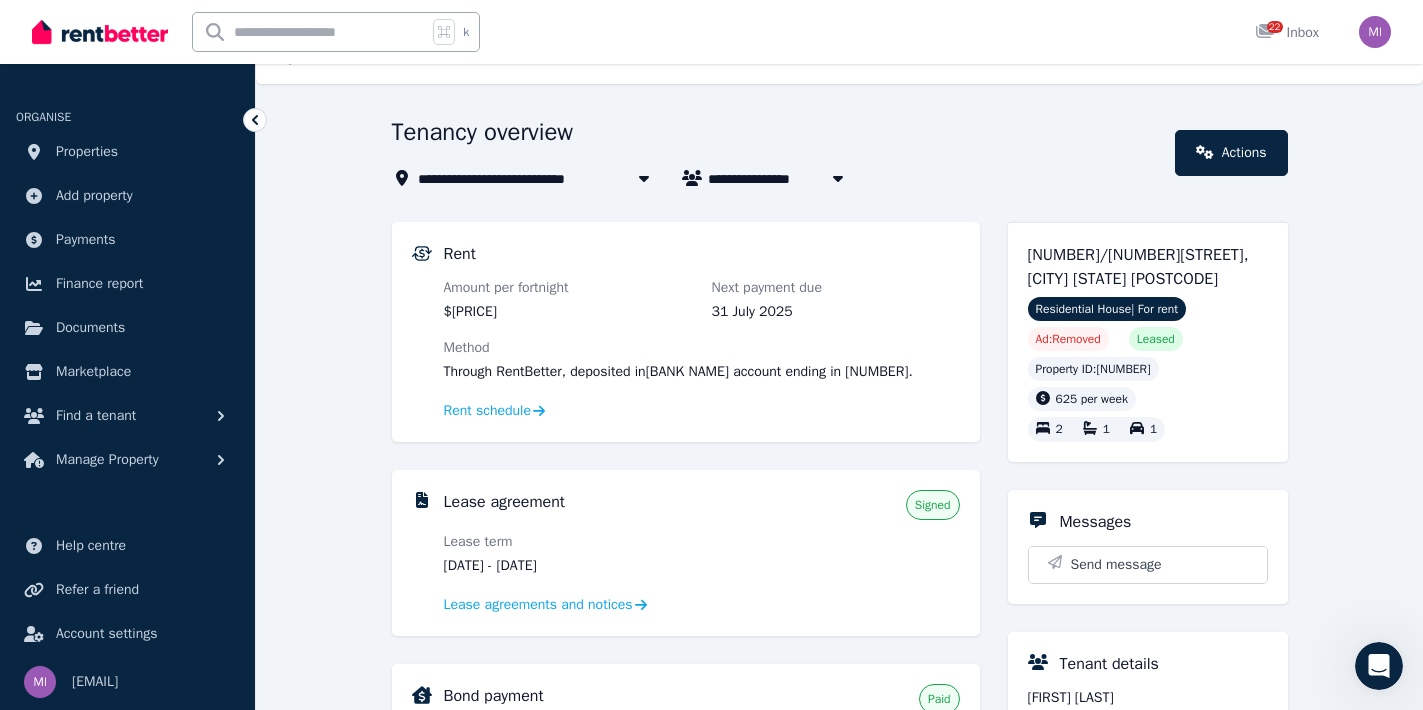 scroll, scrollTop: 0, scrollLeft: 0, axis: both 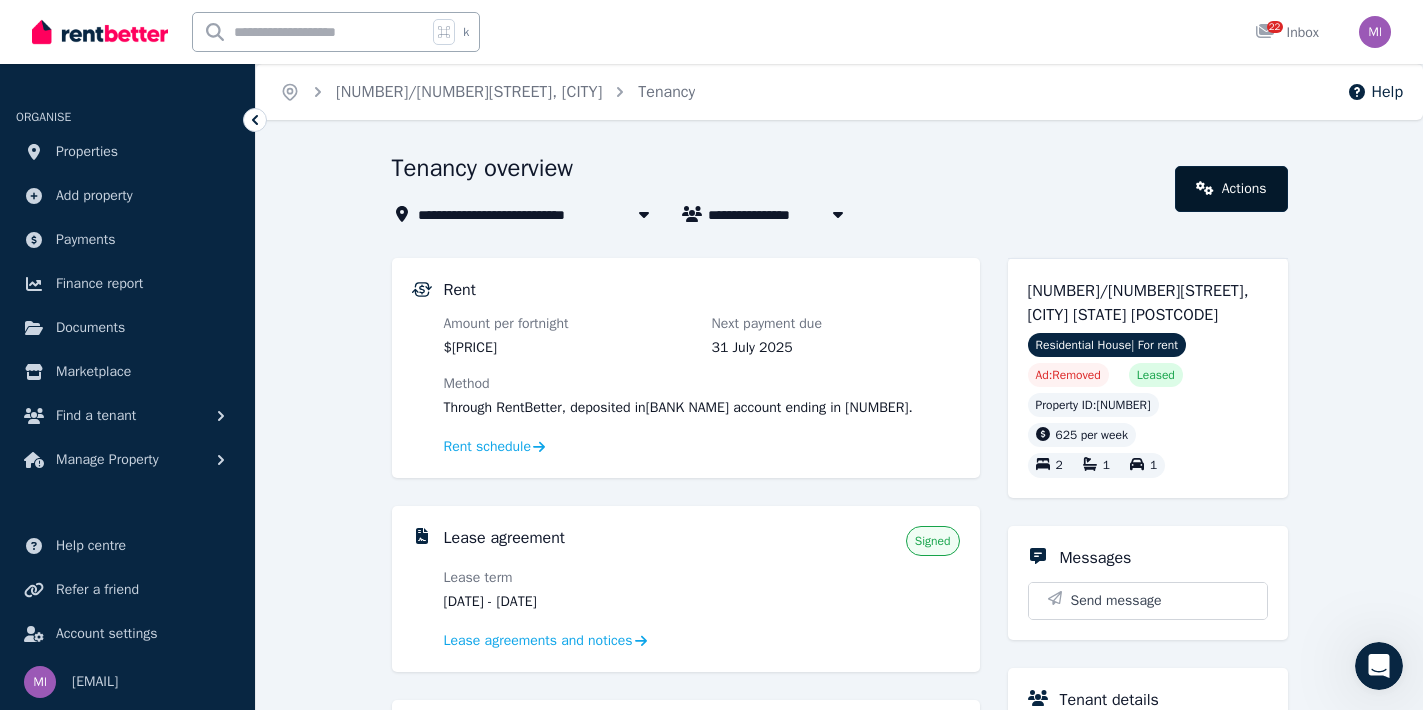 click on "Actions" at bounding box center (1231, 189) 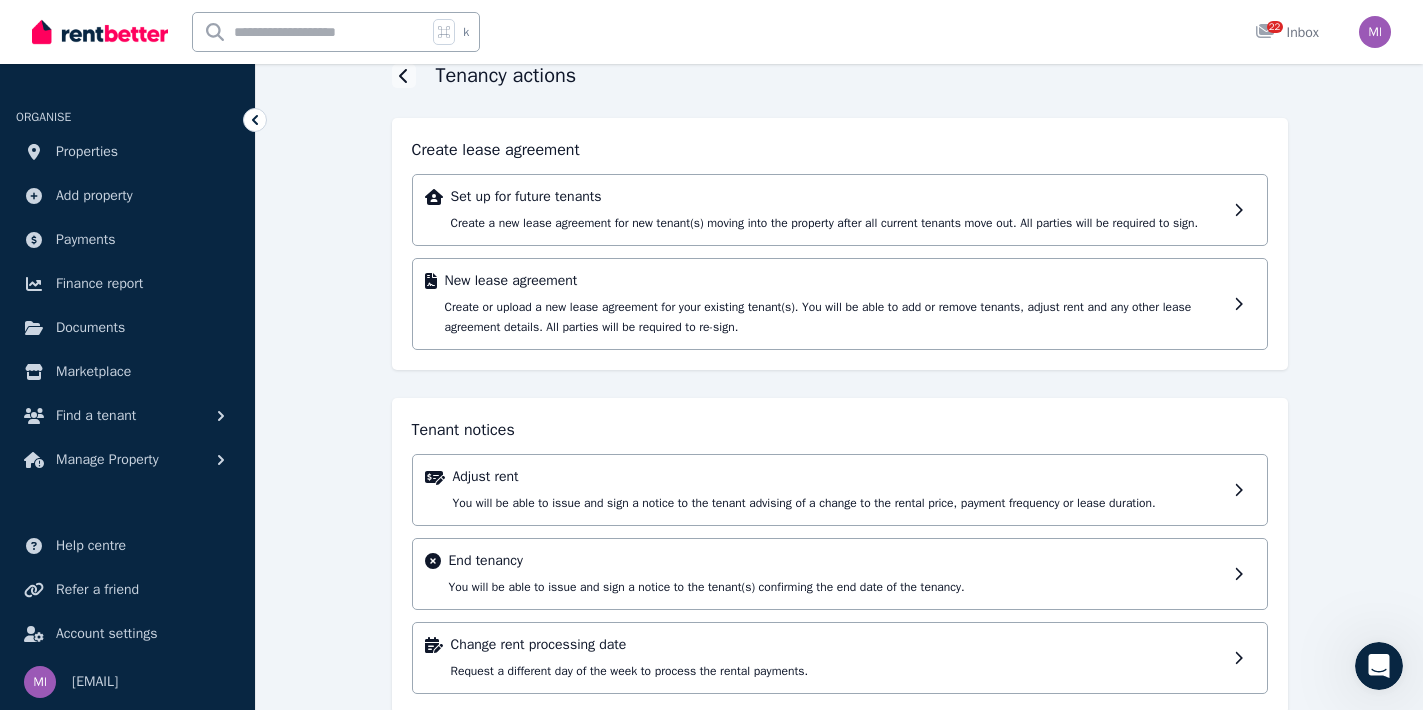 scroll, scrollTop: 150, scrollLeft: 0, axis: vertical 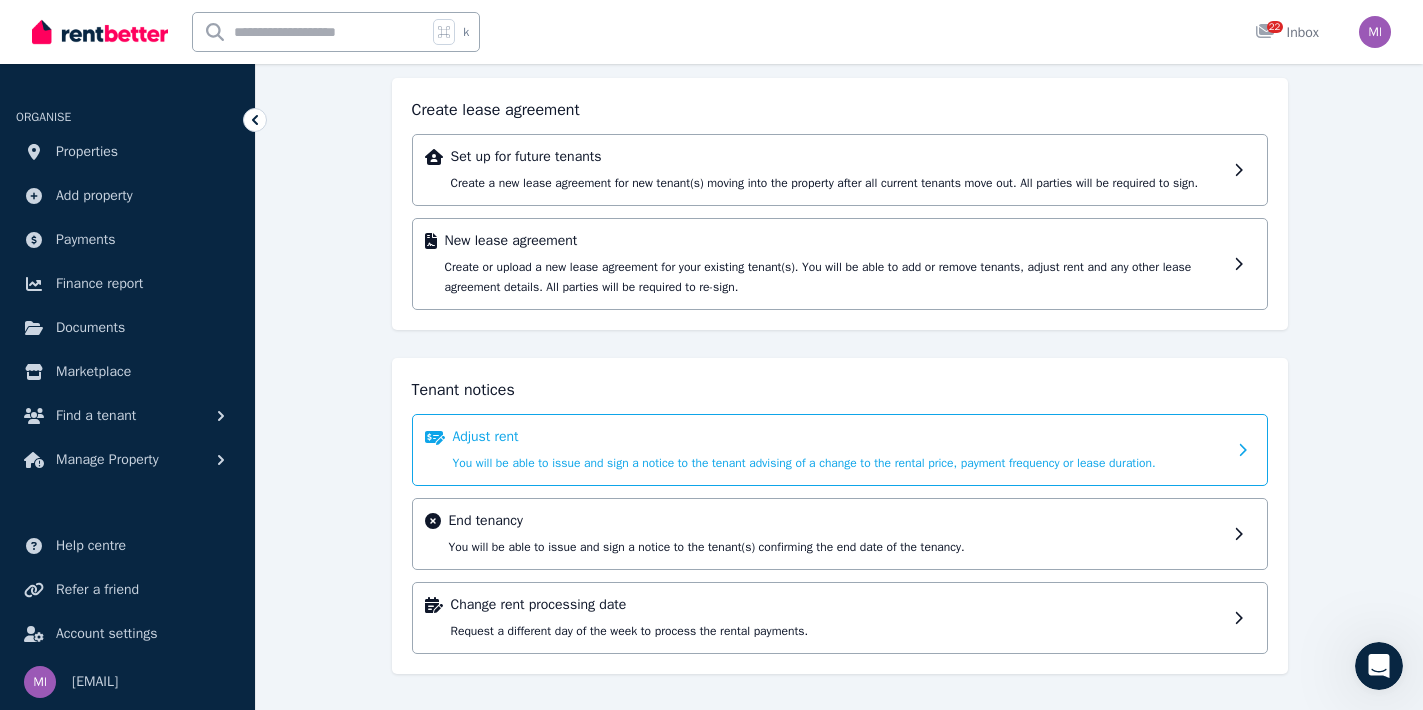 click on "Adjust rent You will be able to issue and sign a notice to the tenant advising of a change to the rental price, payment frequency or lease duration." at bounding box center [839, 450] 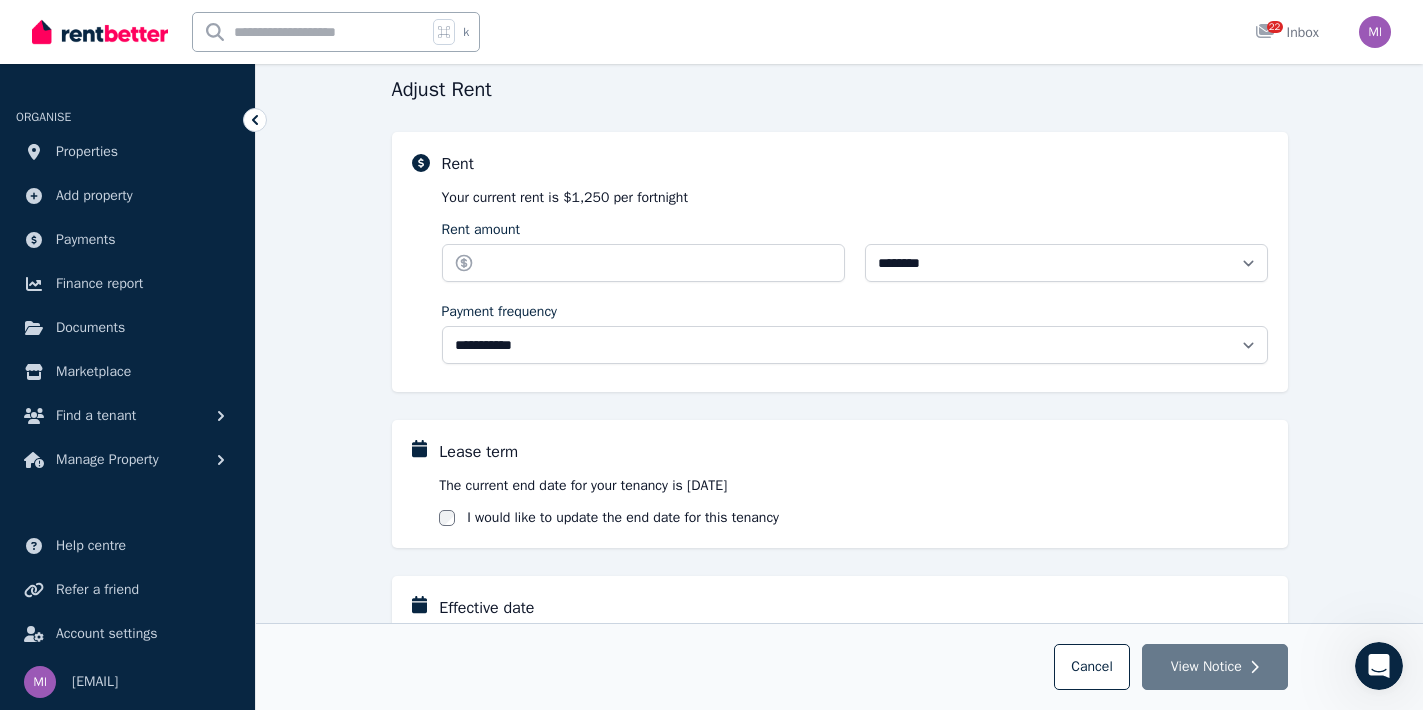 scroll, scrollTop: 48, scrollLeft: 0, axis: vertical 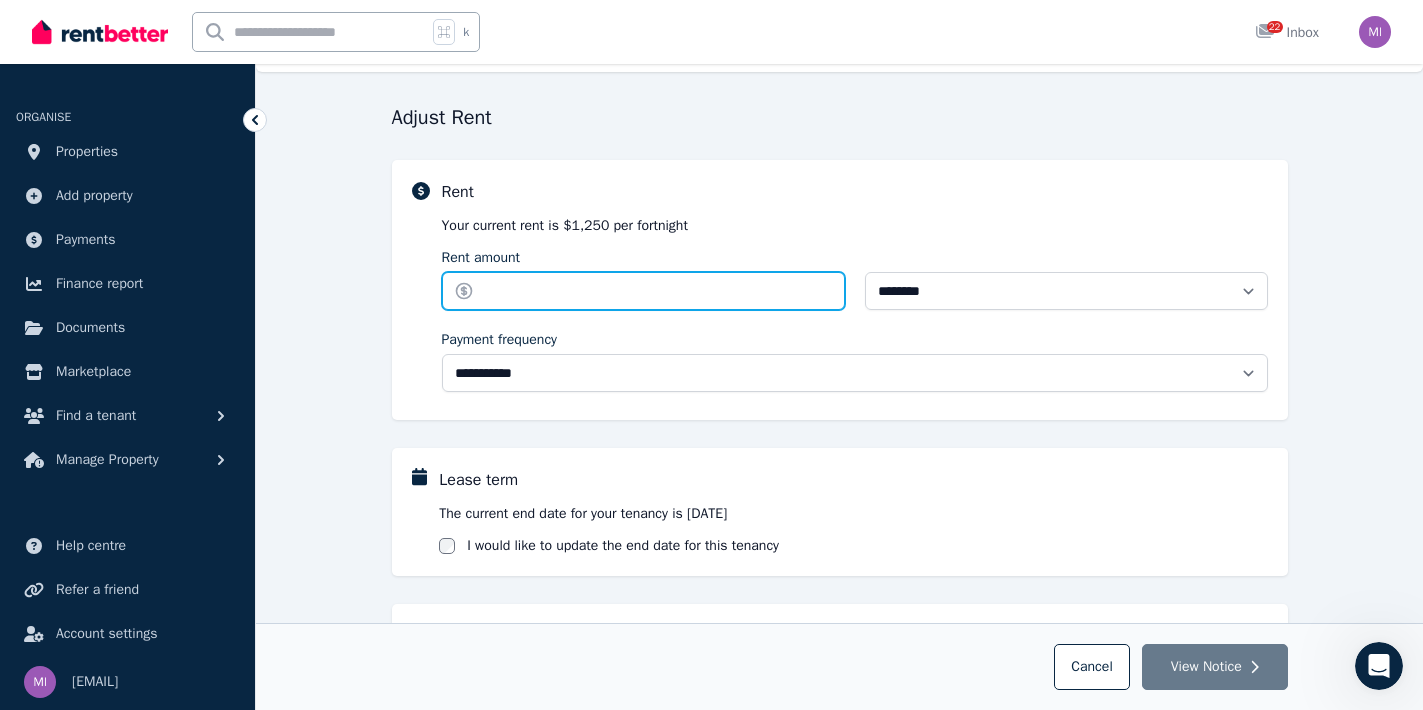 click on "Rent amount" at bounding box center [643, 291] 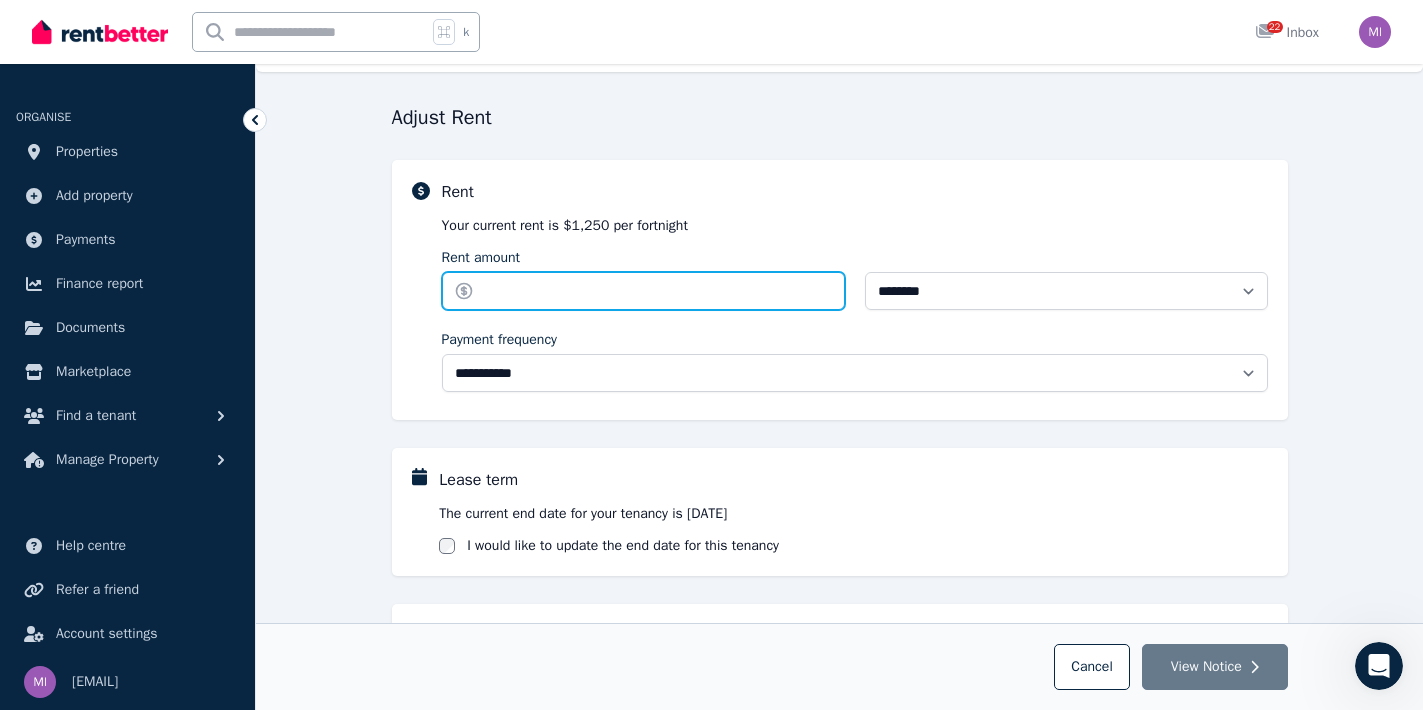 type on "***" 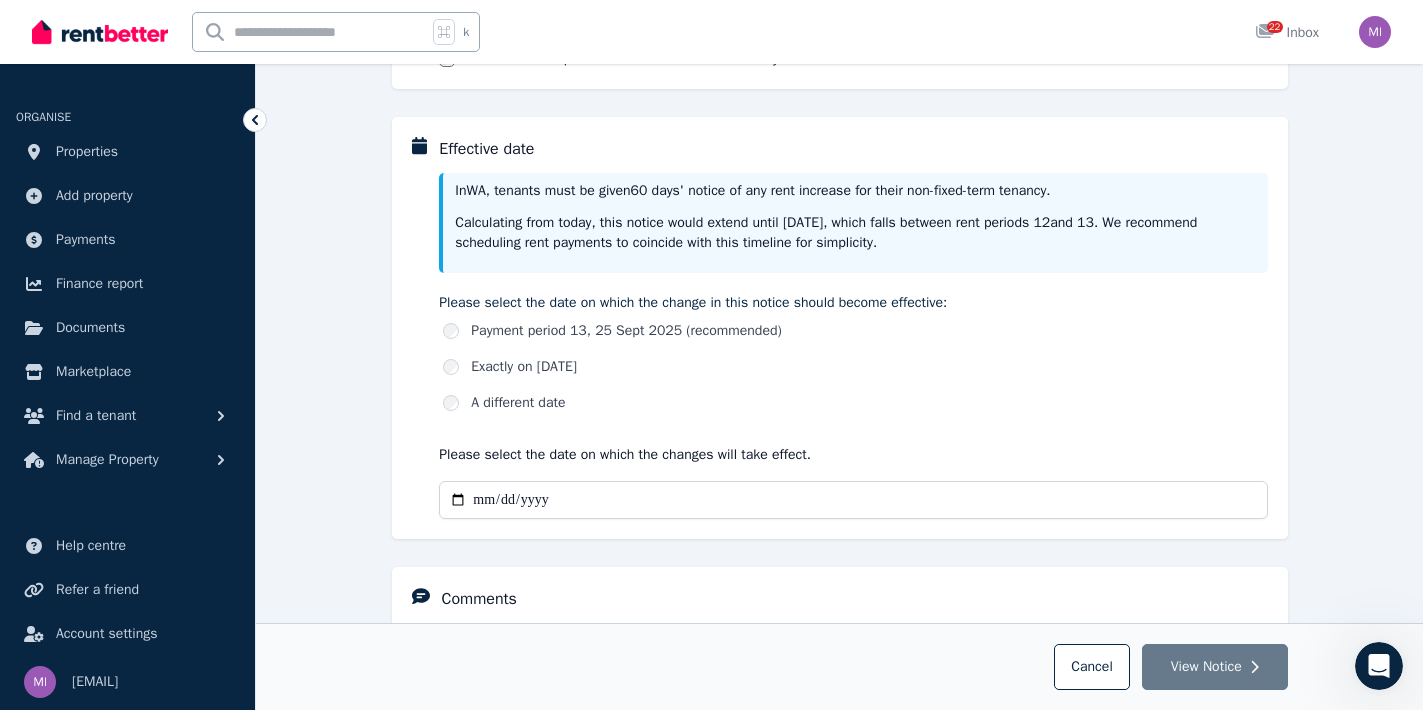 scroll, scrollTop: 570, scrollLeft: 0, axis: vertical 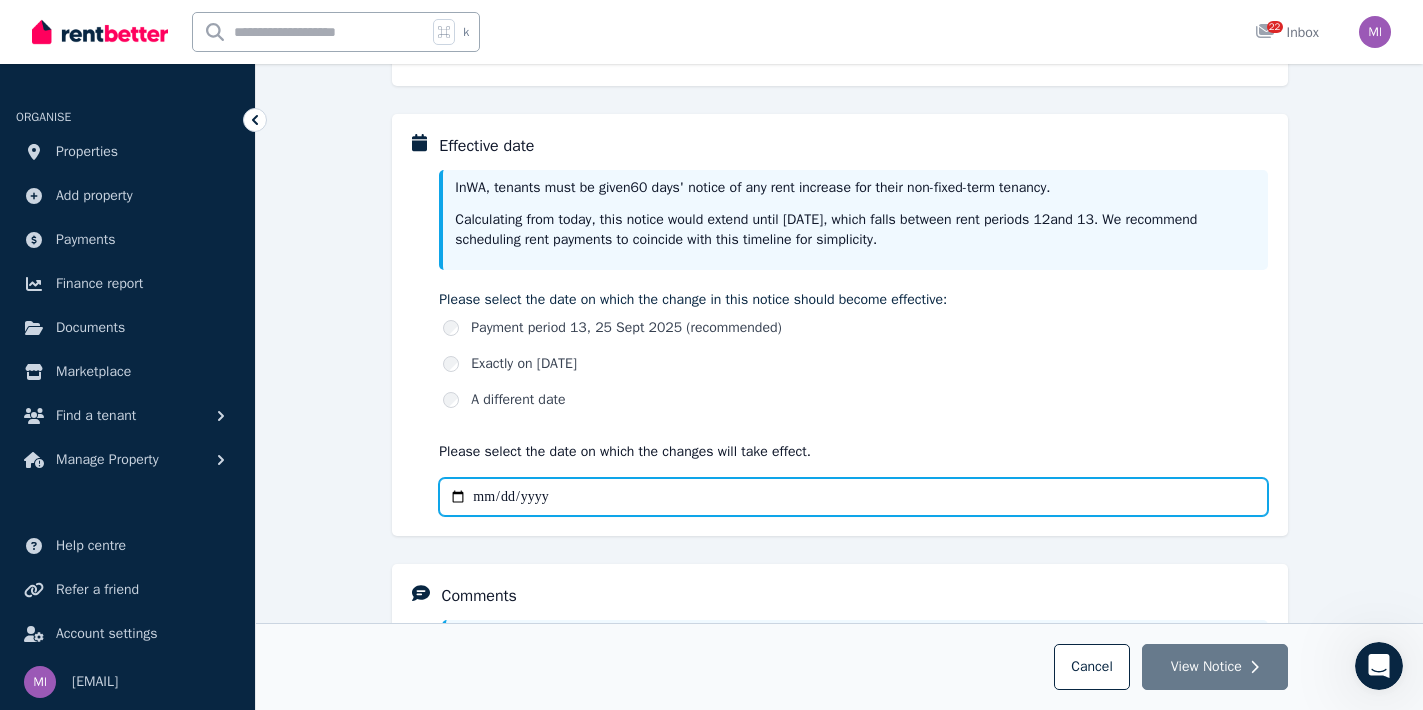 click on "Effective date" at bounding box center (853, 497) 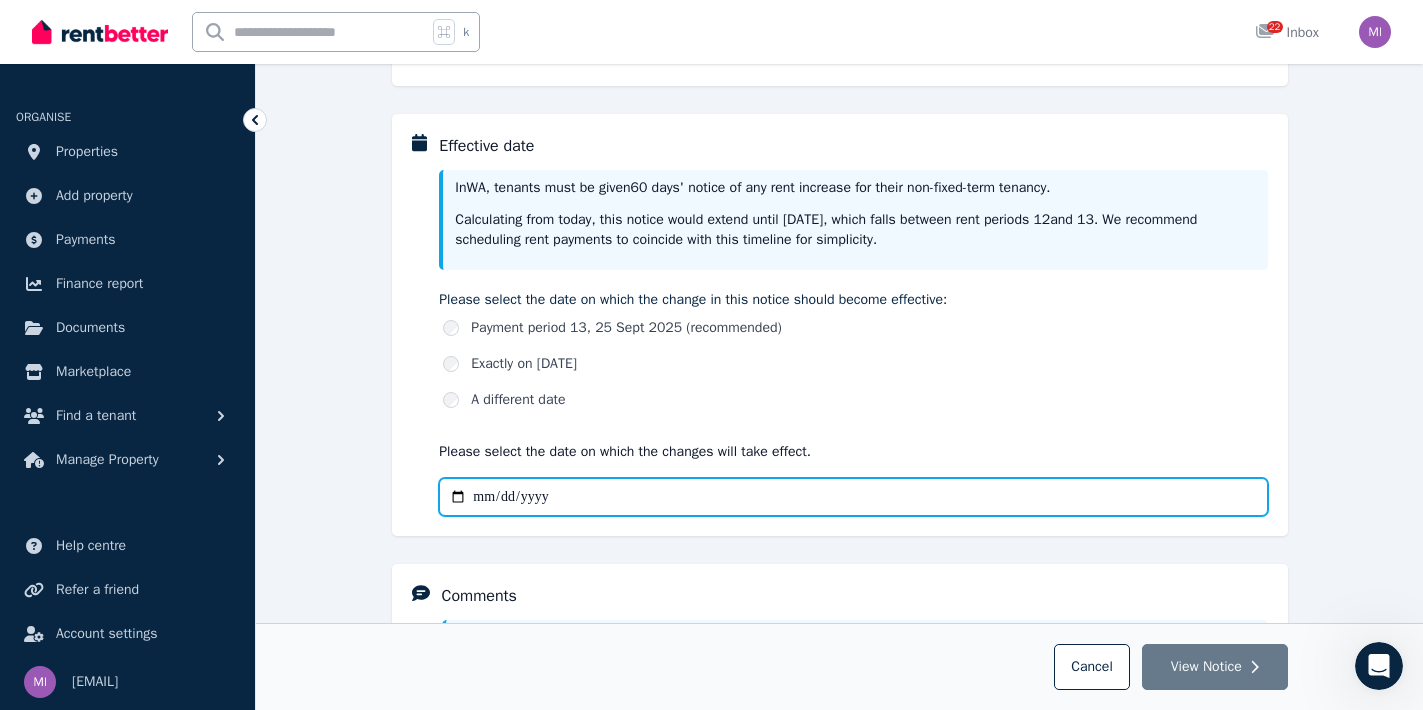 type on "**********" 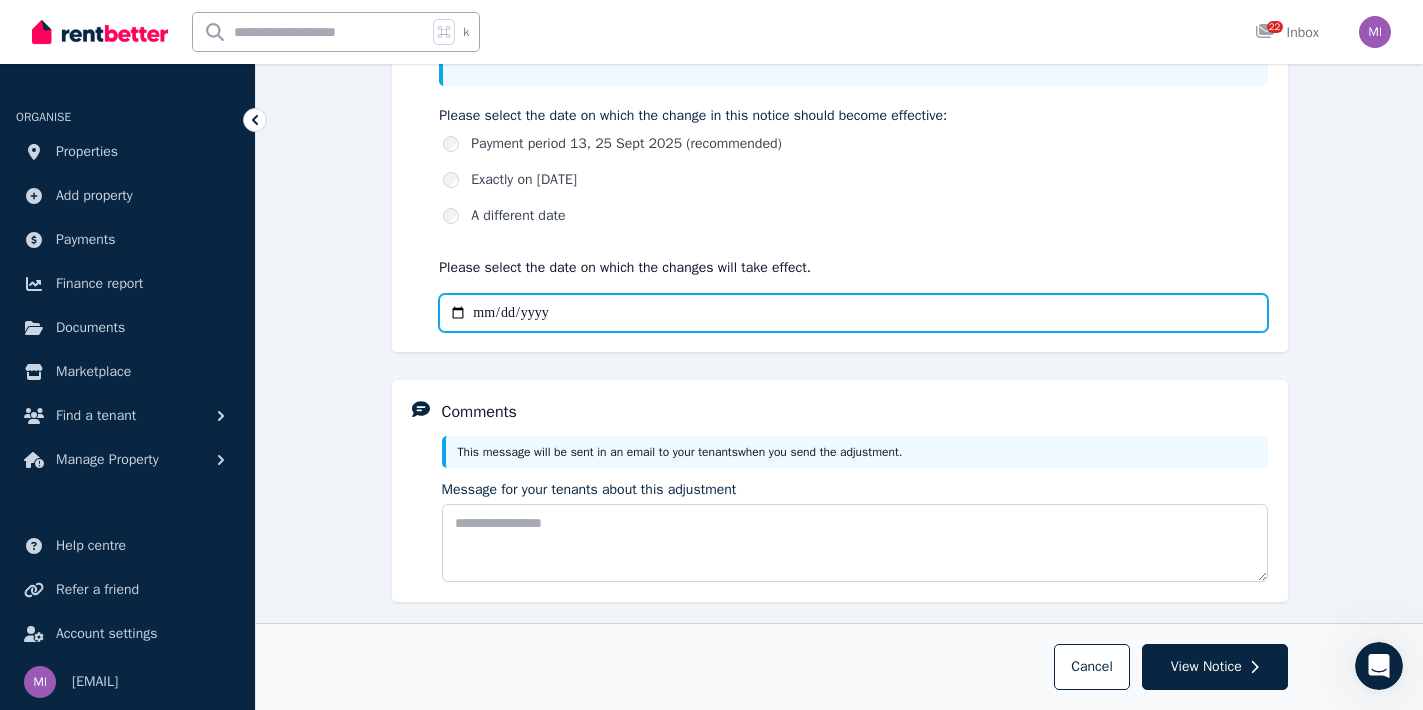 scroll, scrollTop: 760, scrollLeft: 0, axis: vertical 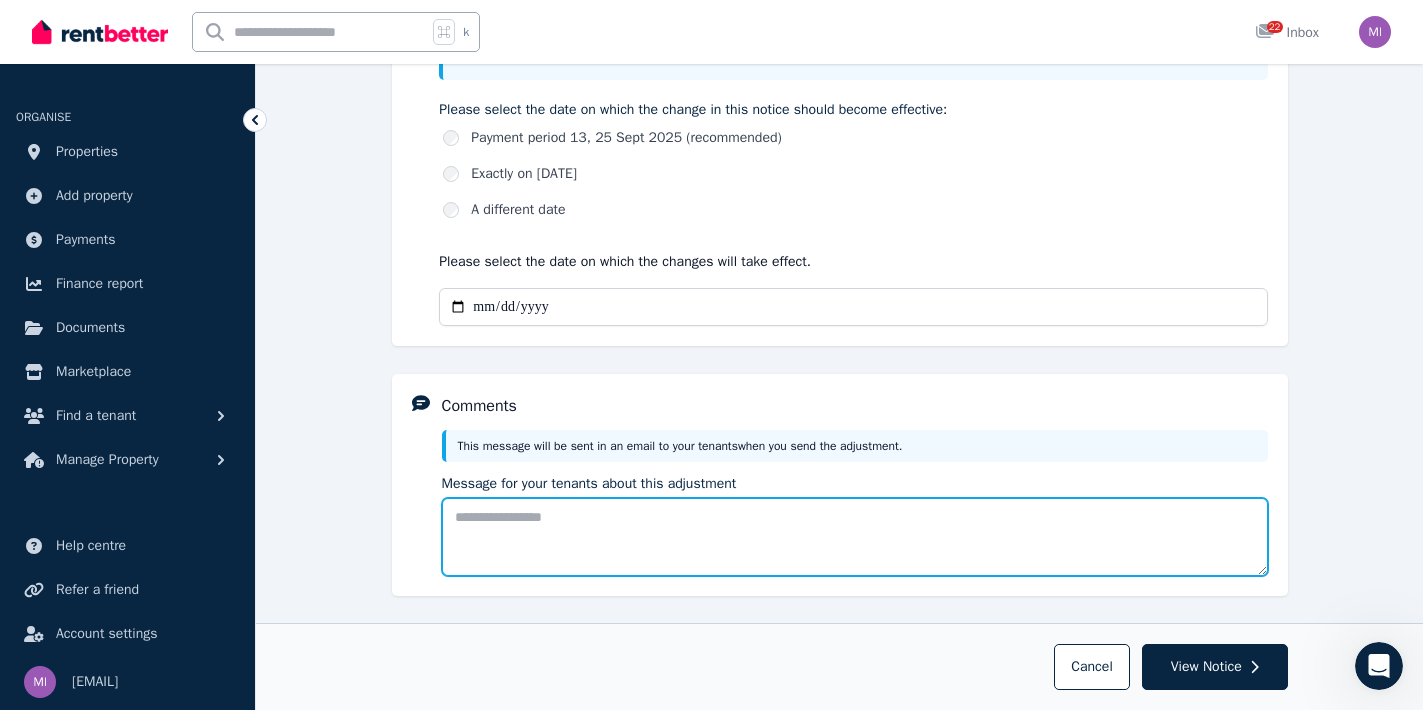 click on "Message for your tenants about this adjustment" at bounding box center [855, 537] 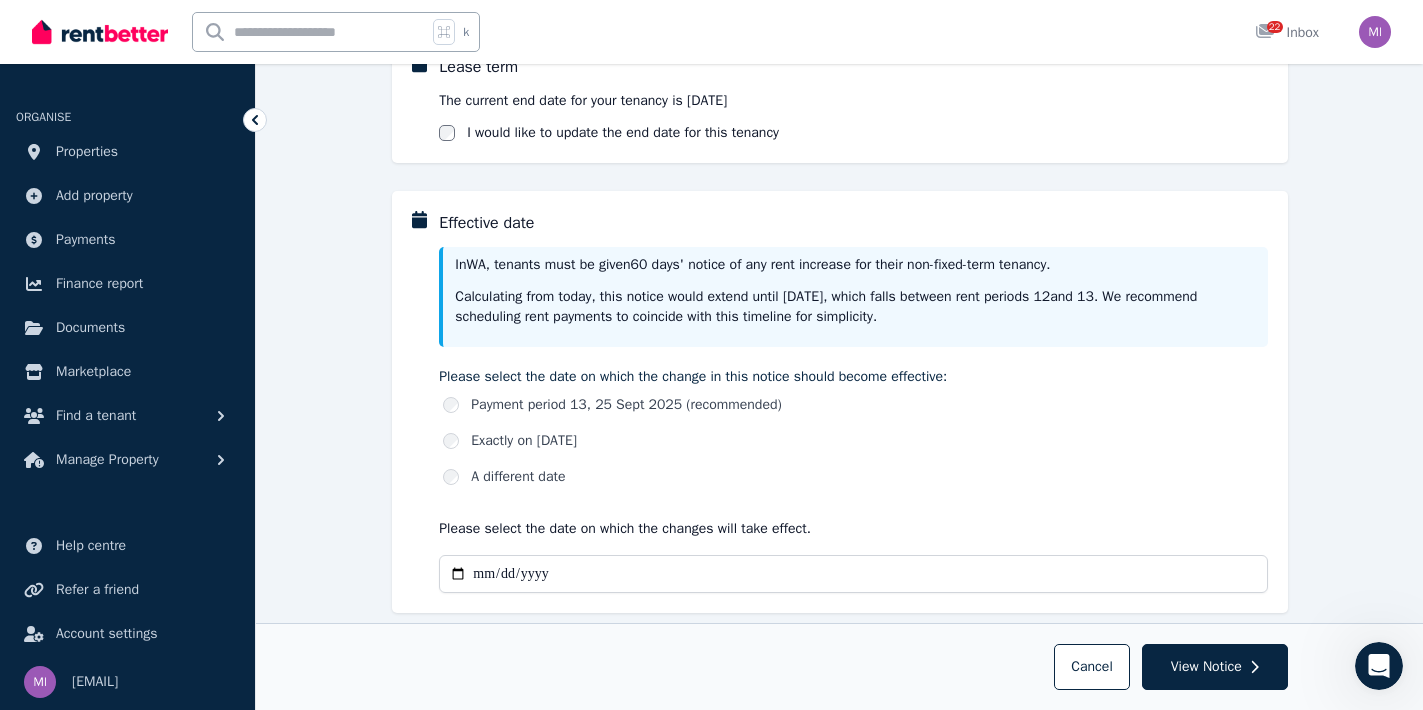 scroll, scrollTop: 495, scrollLeft: 0, axis: vertical 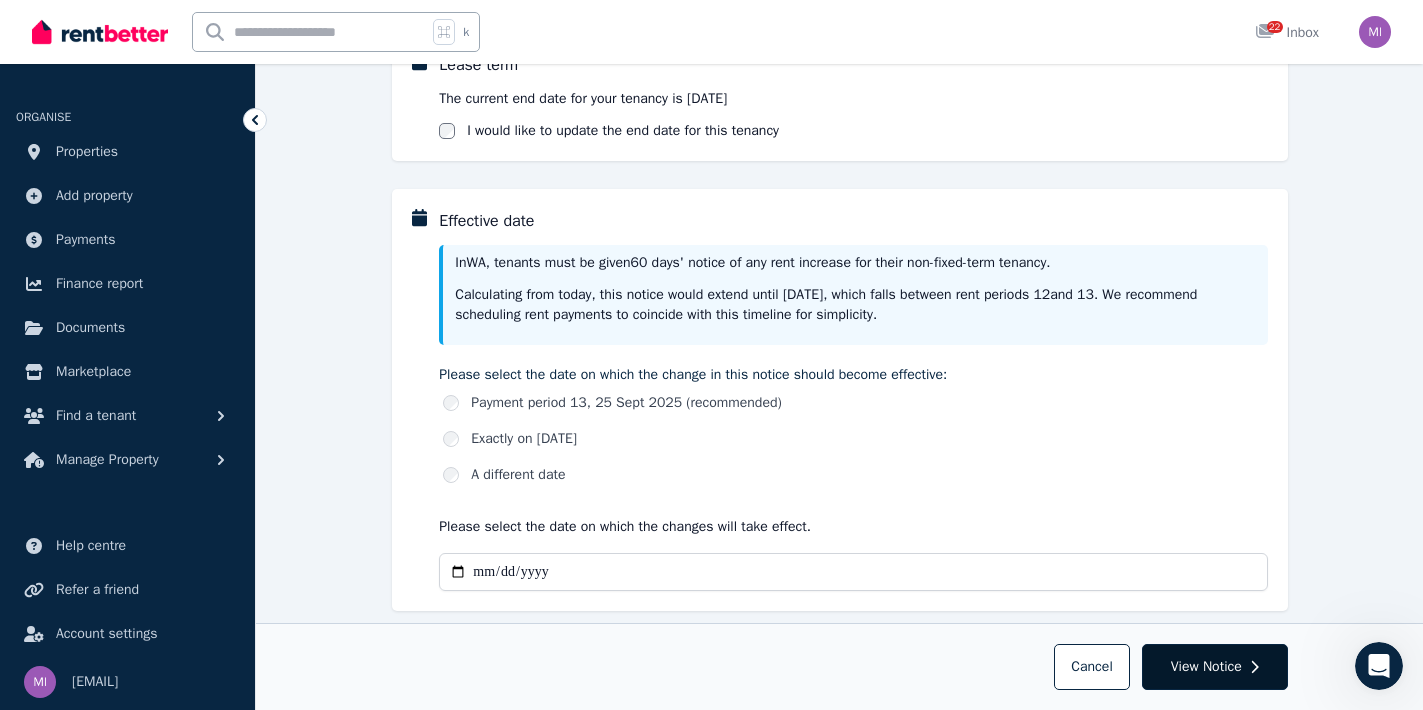 type on "**********" 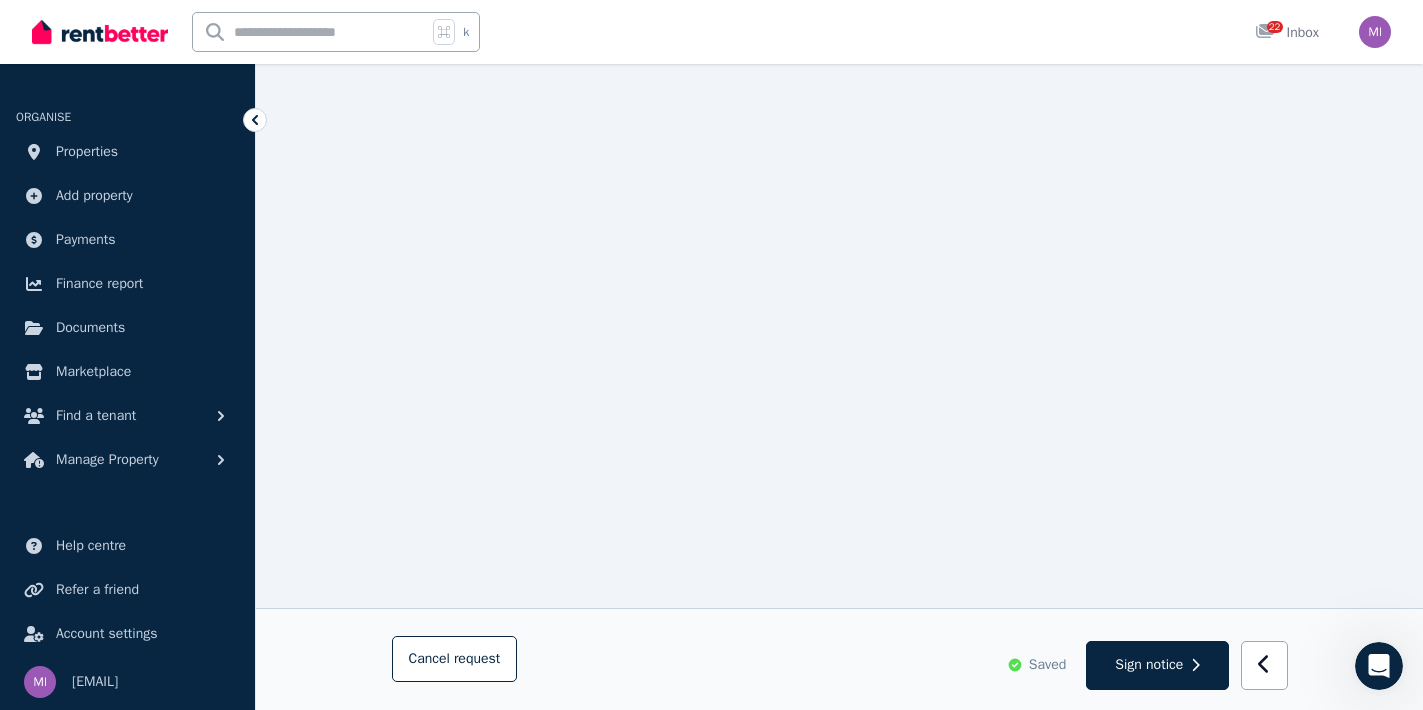 scroll, scrollTop: 481, scrollLeft: 0, axis: vertical 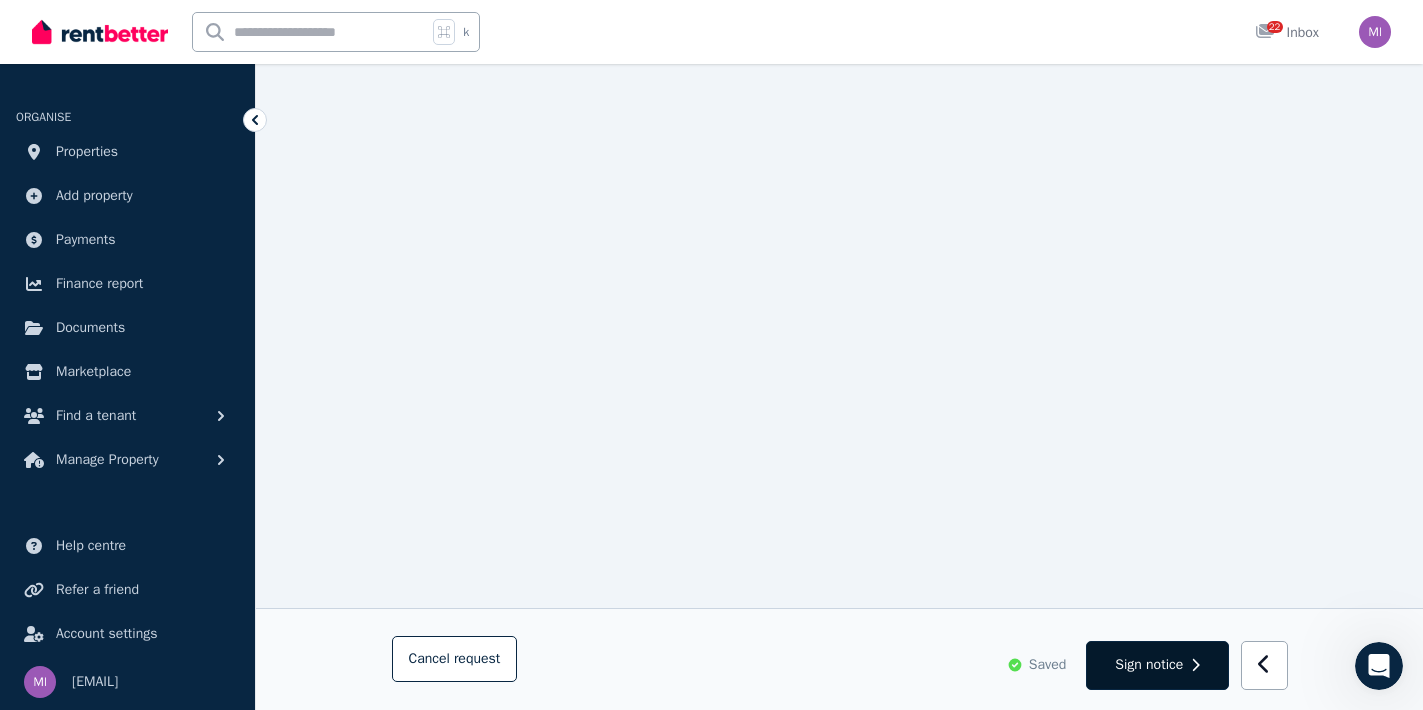 click on "Sign notice" at bounding box center (1157, 666) 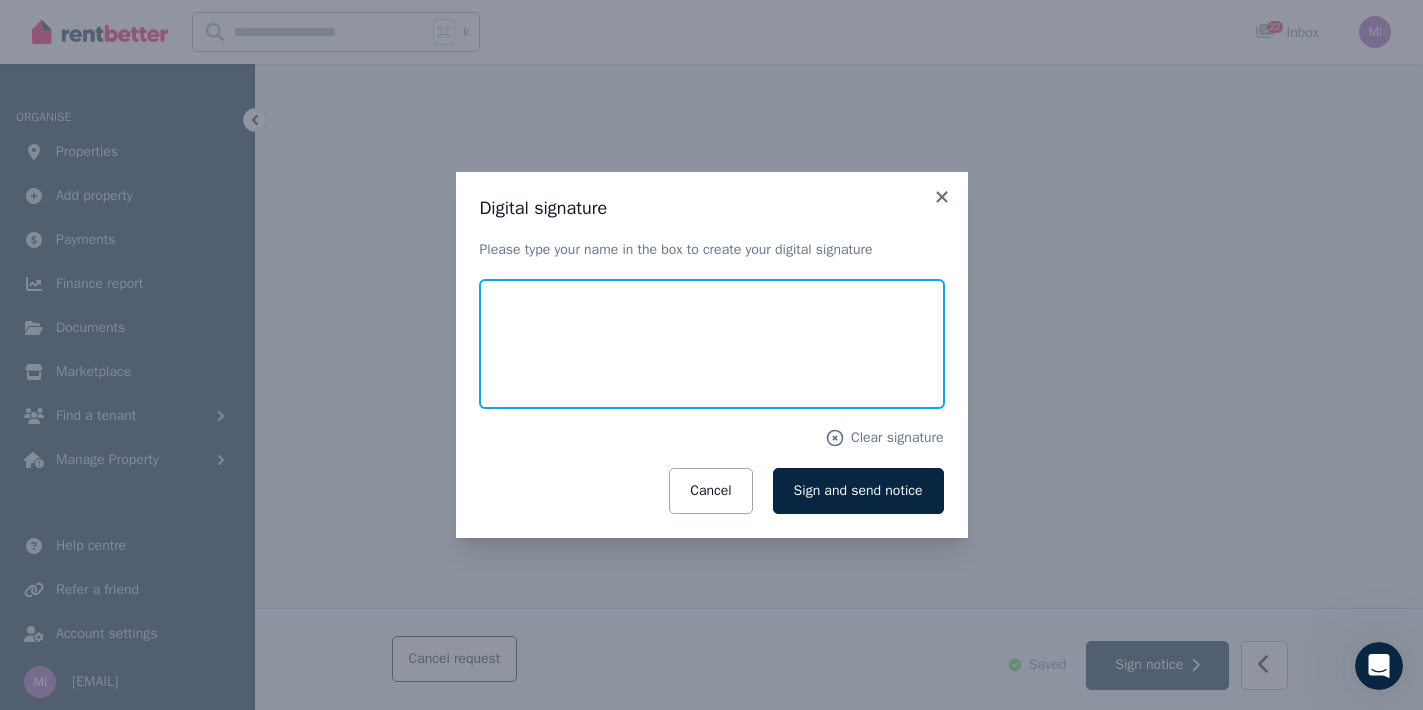 click at bounding box center (712, 344) 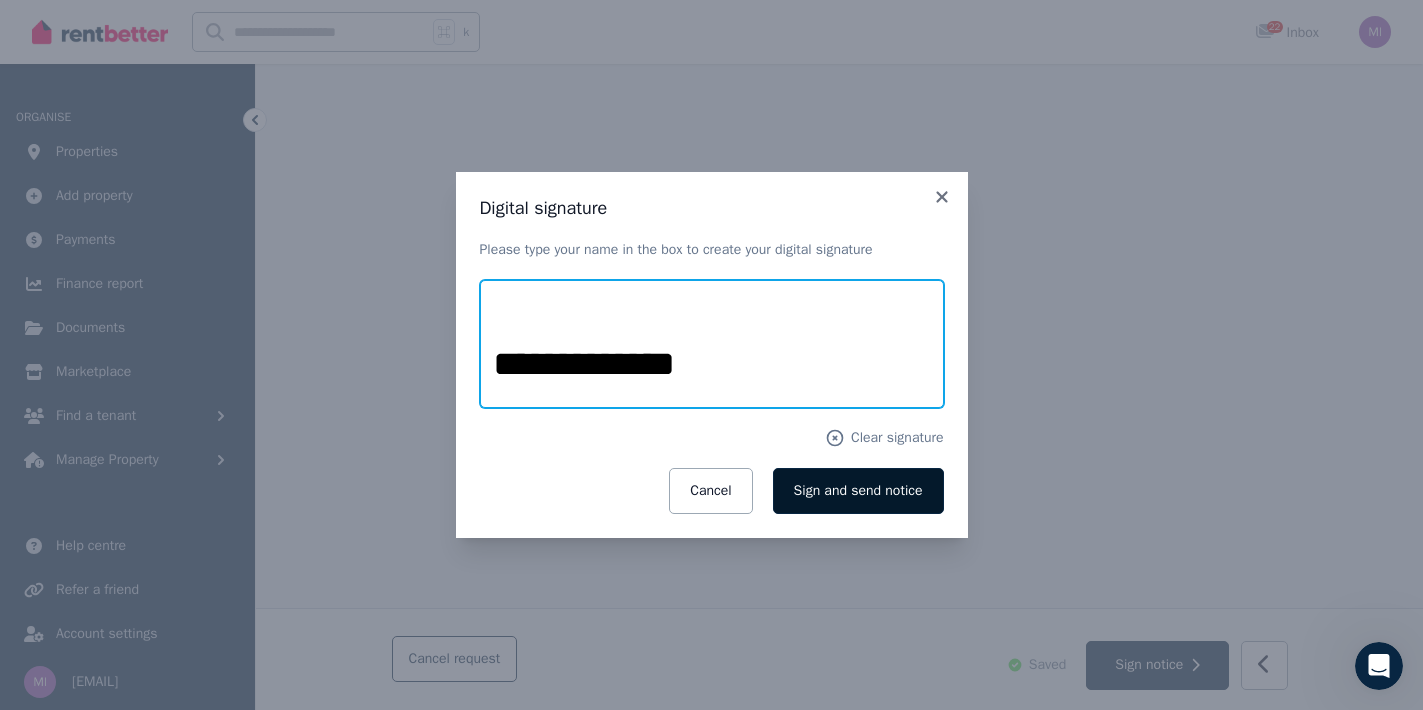 type on "**********" 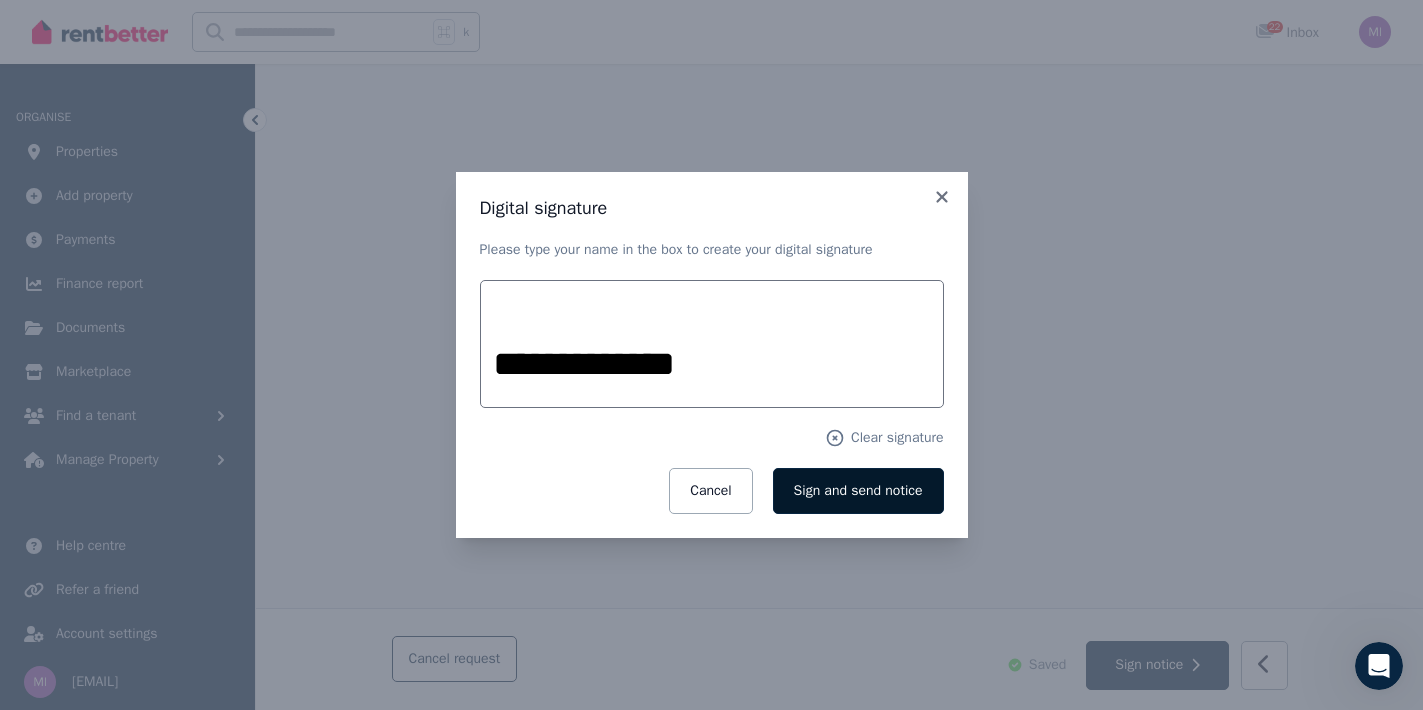 click on "Sign and send notice" at bounding box center [858, 490] 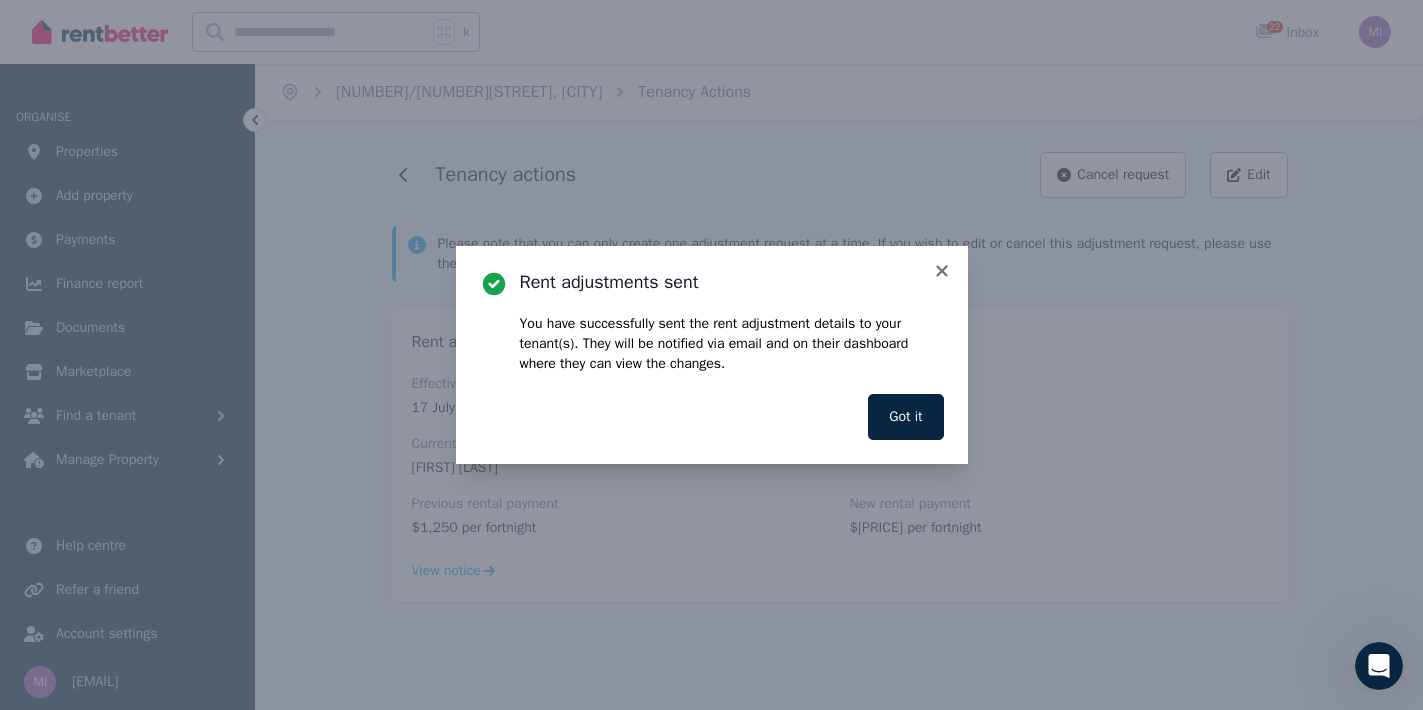 scroll, scrollTop: 0, scrollLeft: 0, axis: both 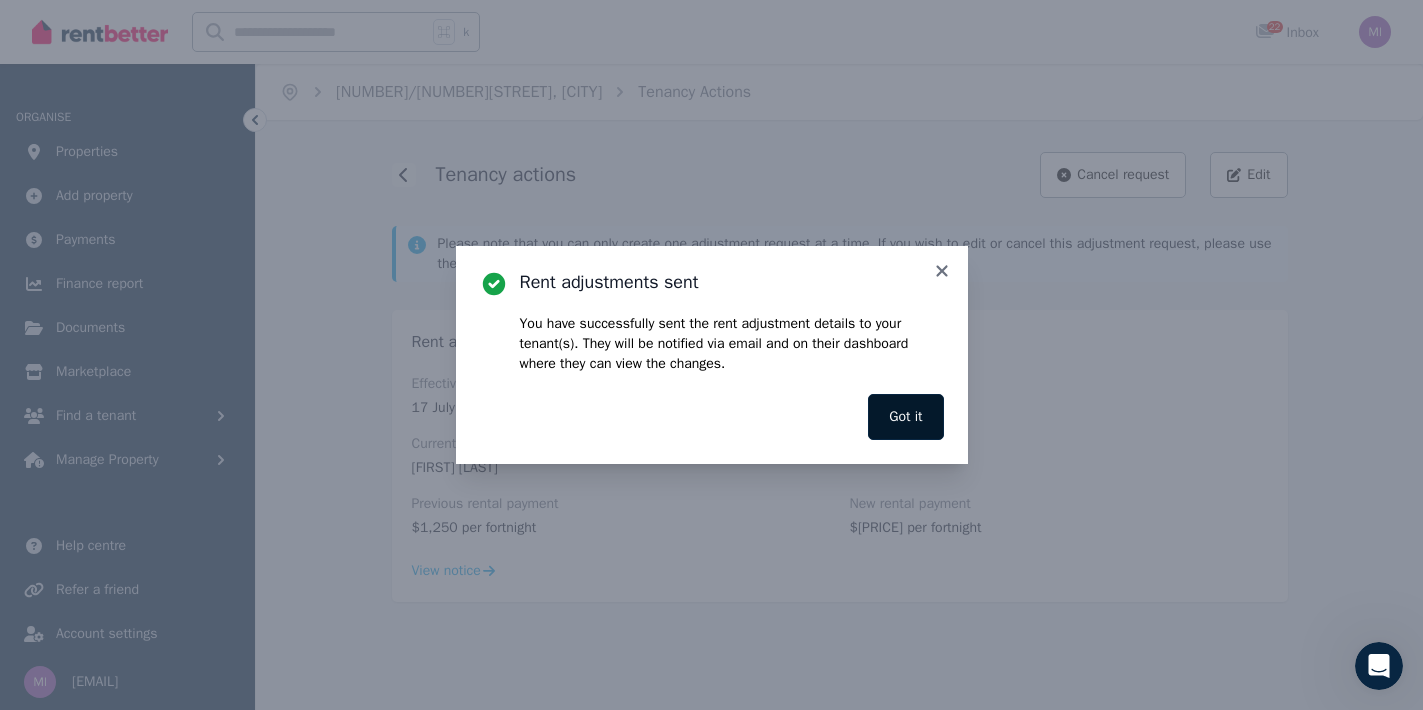 click on "Got it" at bounding box center (905, 417) 